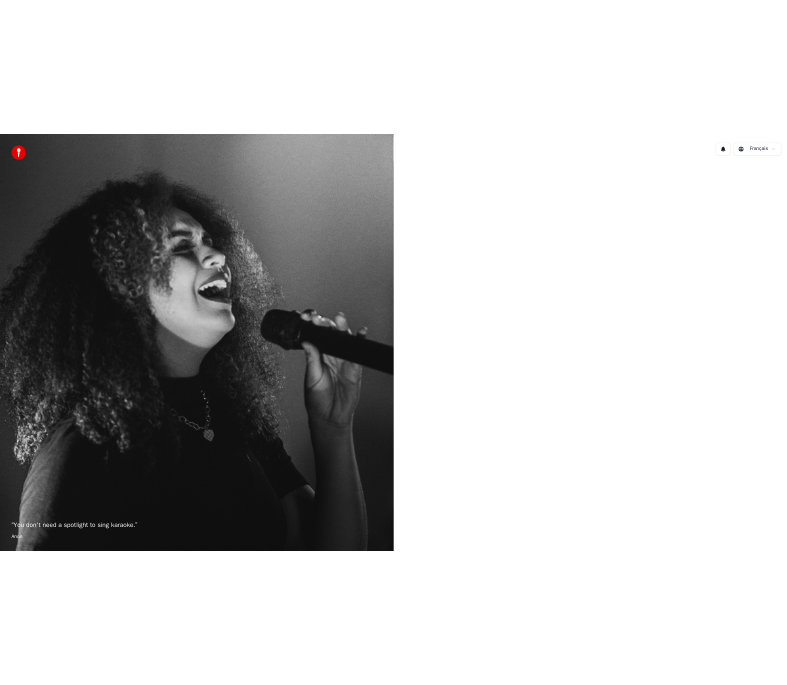 scroll, scrollTop: 0, scrollLeft: 0, axis: both 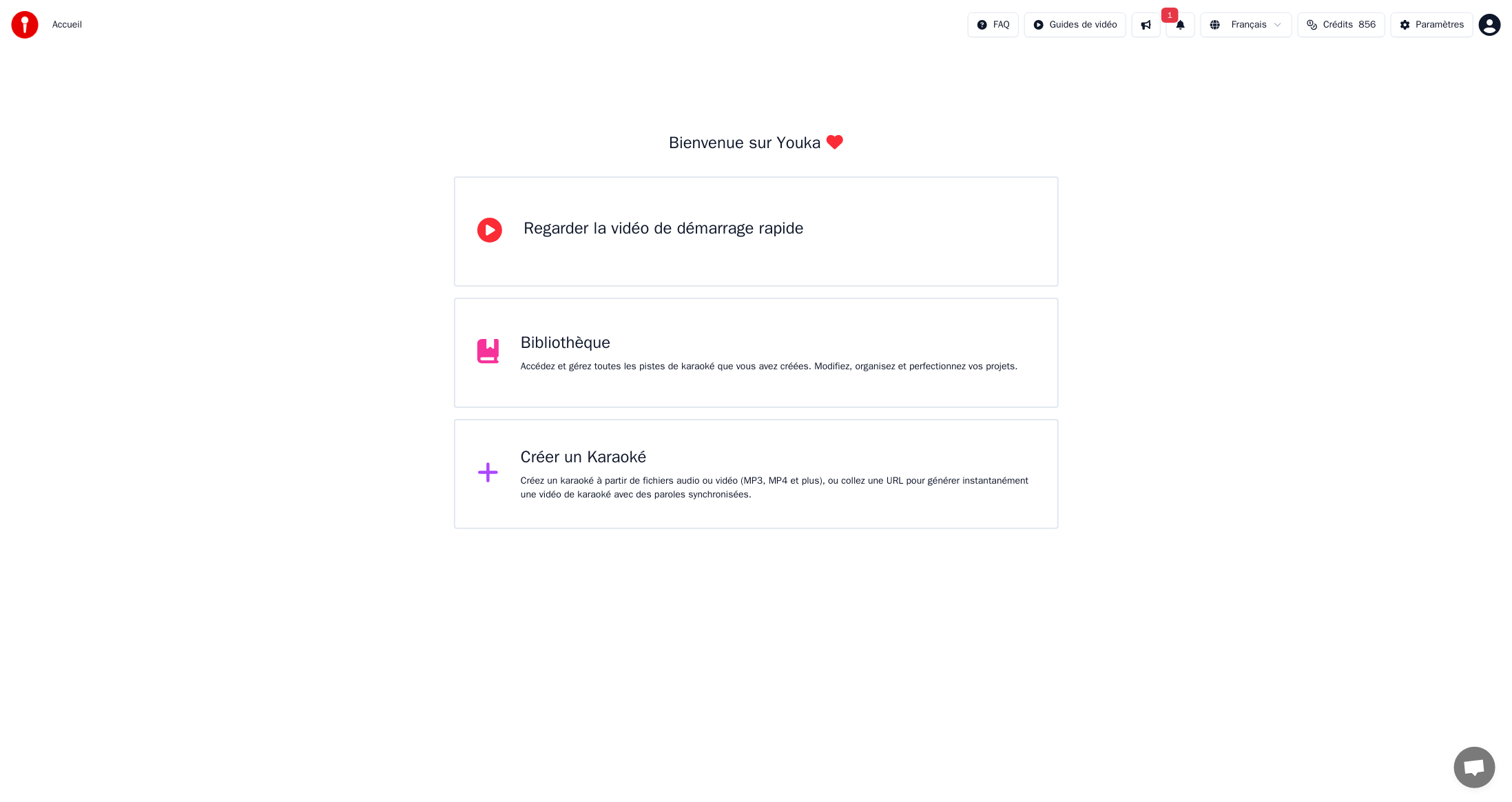 click on "Créer un Karaoké" at bounding box center (778, 457) 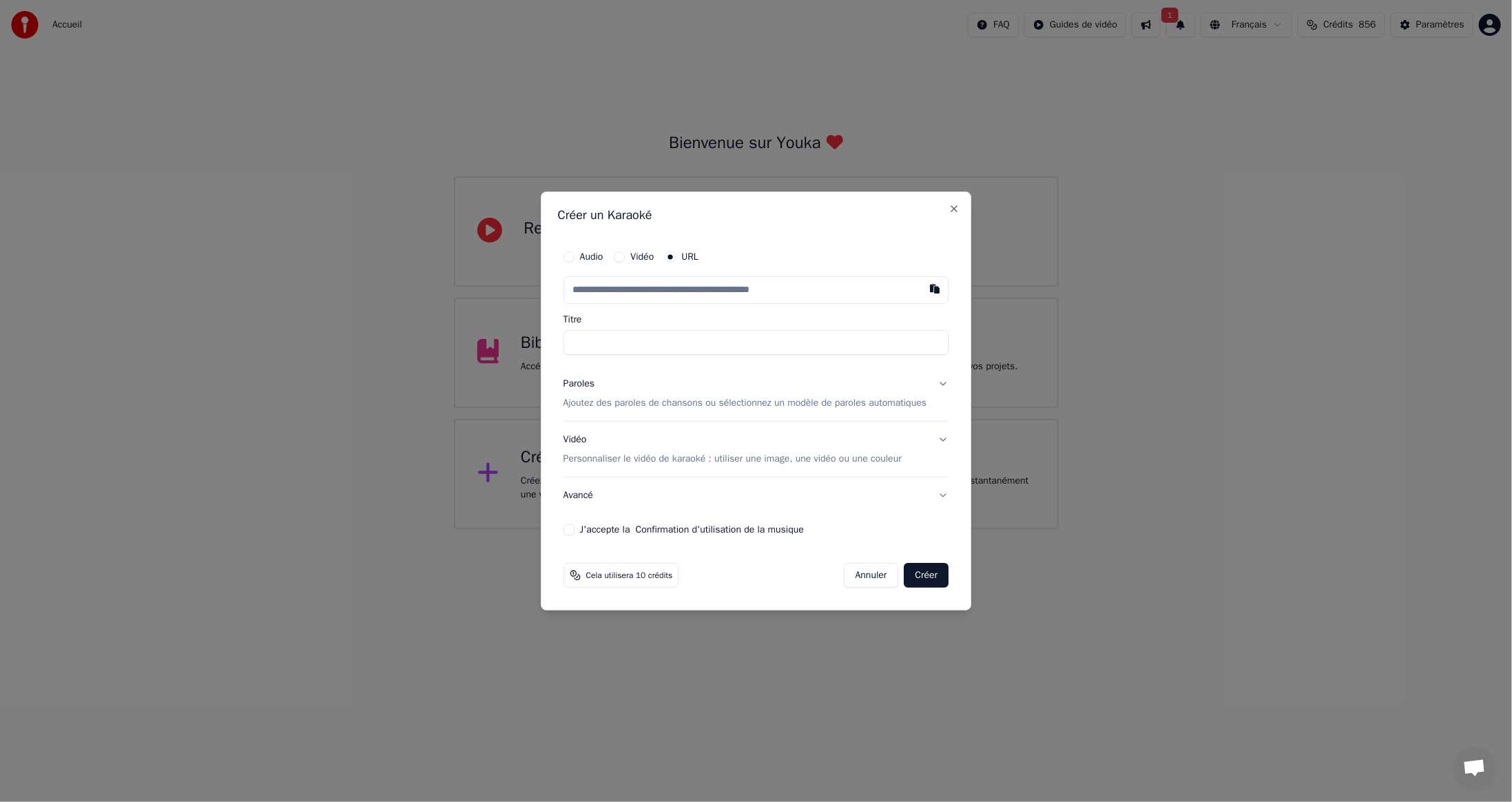 click on "Vidéo" at bounding box center [643, 257] 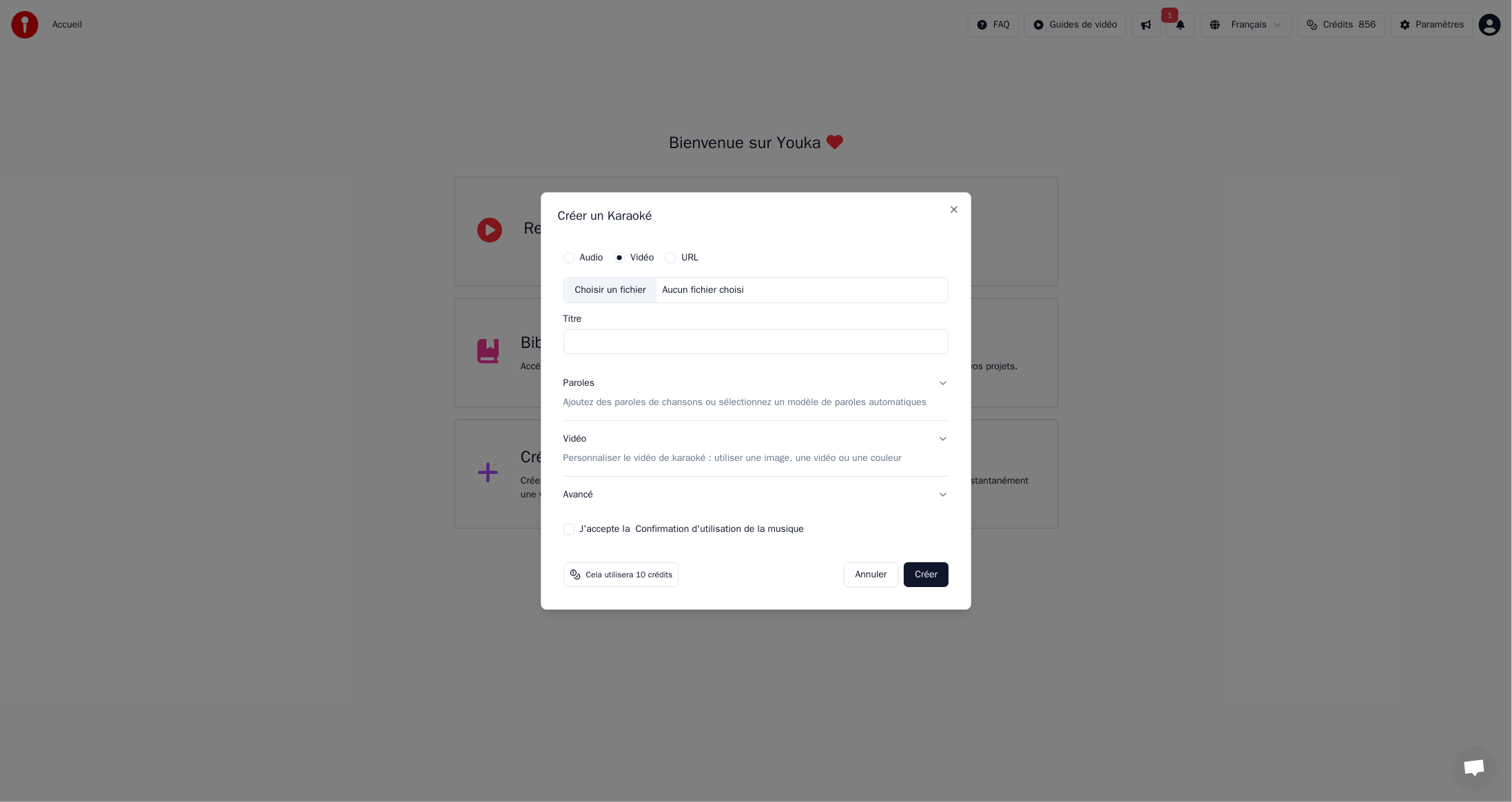 click on "Choisir un fichier" at bounding box center (610, 290) 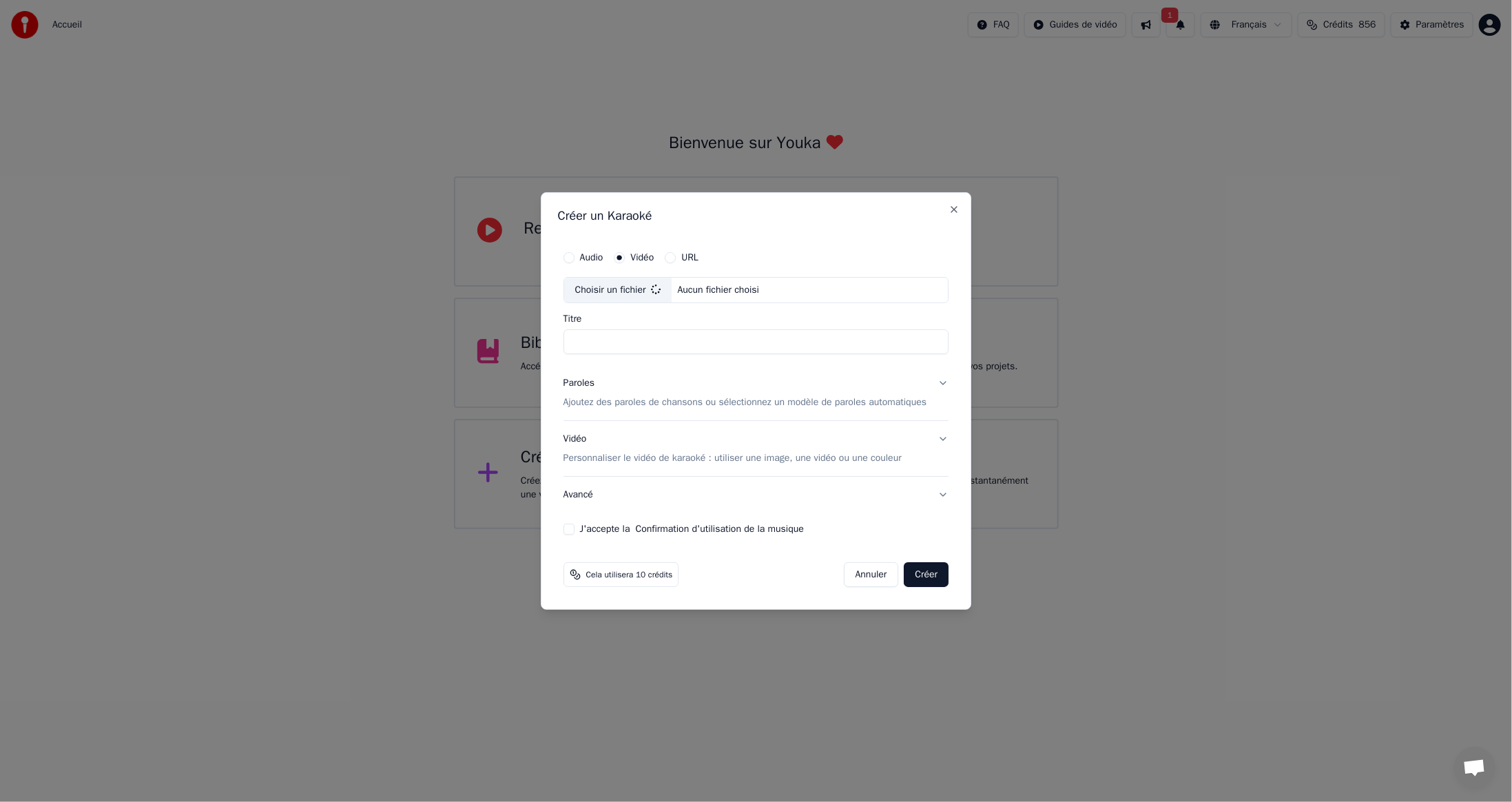 type on "**********" 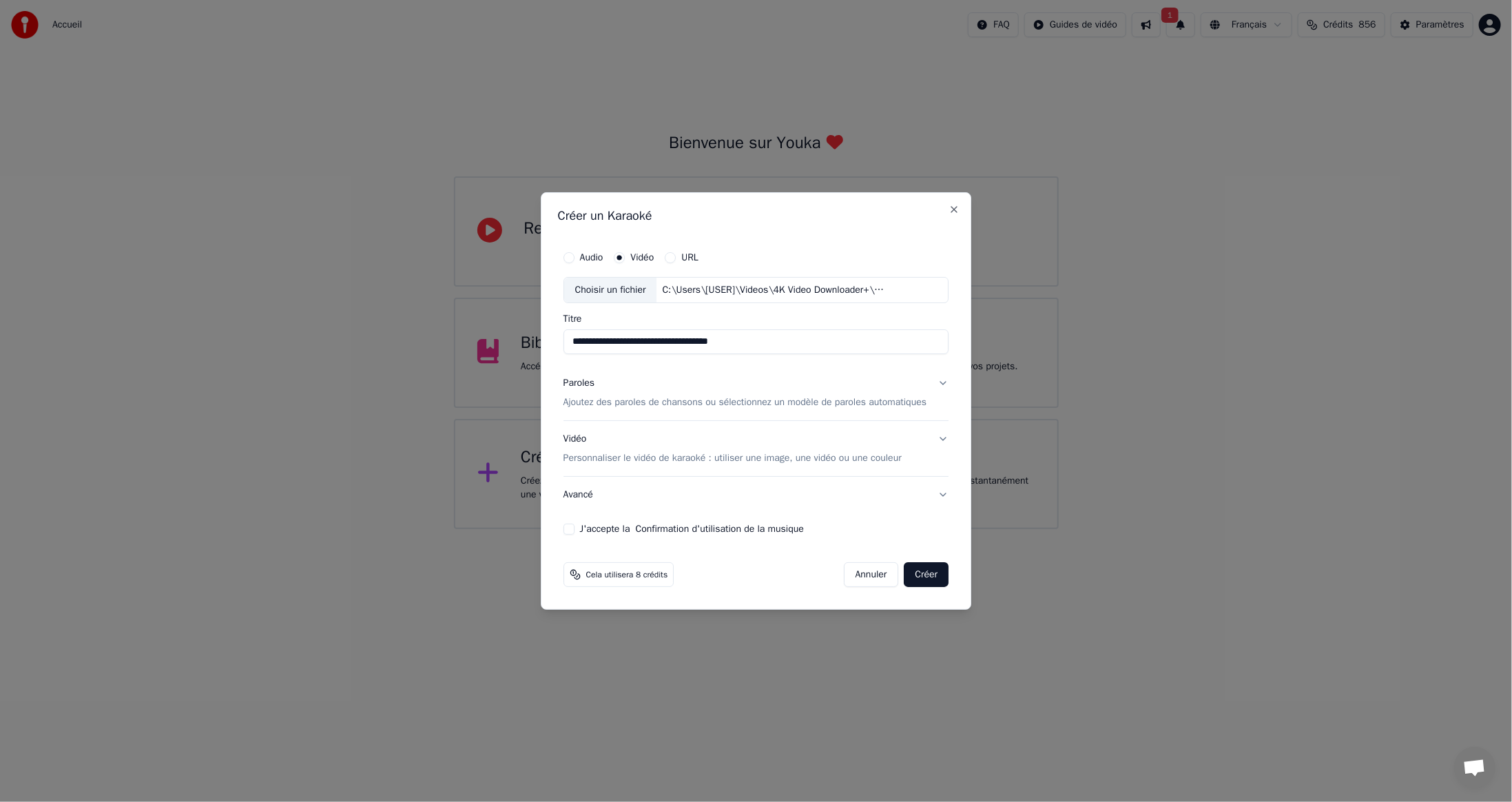 click on "J'accepte la   Confirmation d'utilisation de la musique" at bounding box center [569, 529] 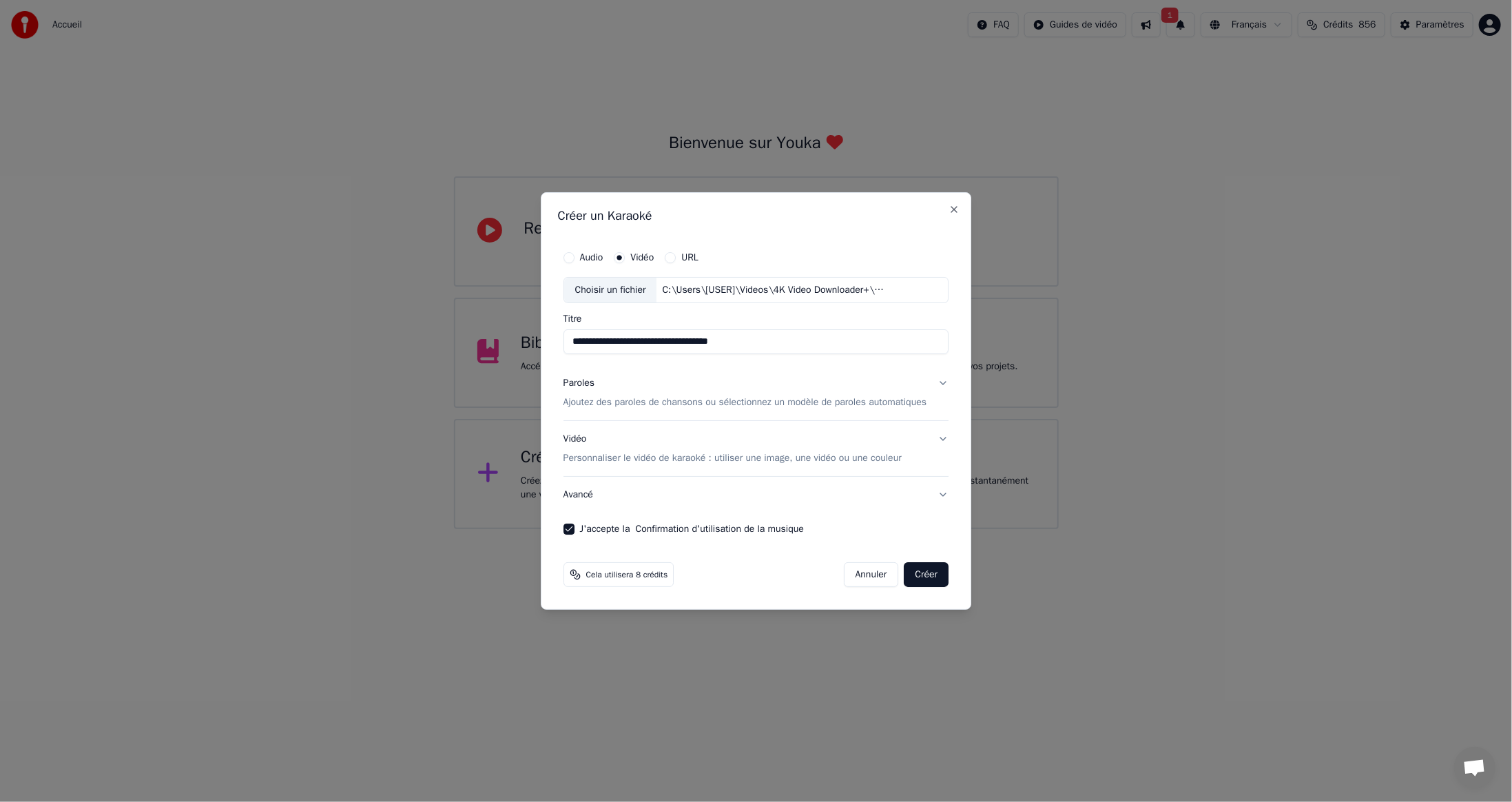 click on "Créer" at bounding box center [926, 575] 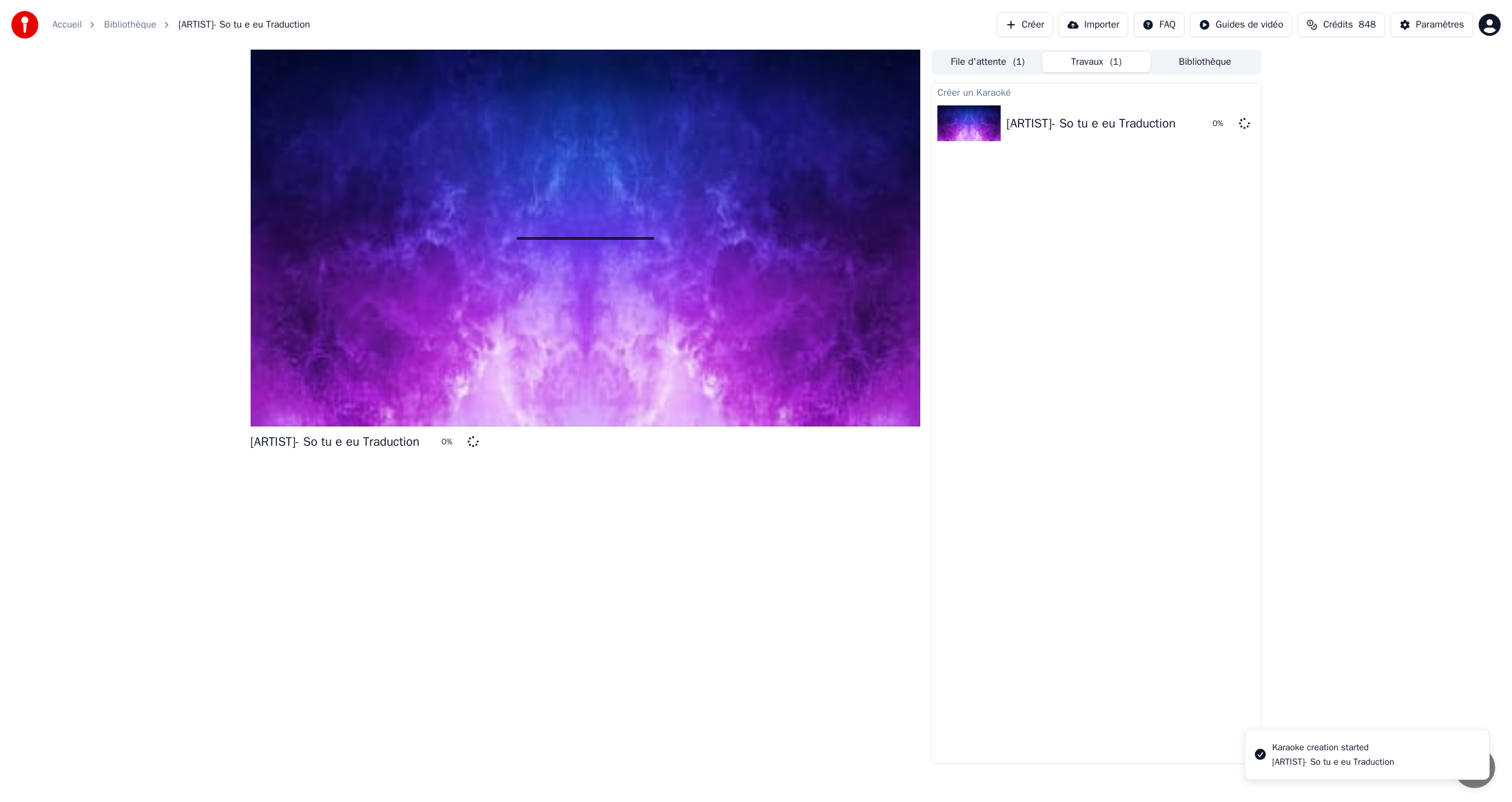 click on "Créer" at bounding box center [1025, 25] 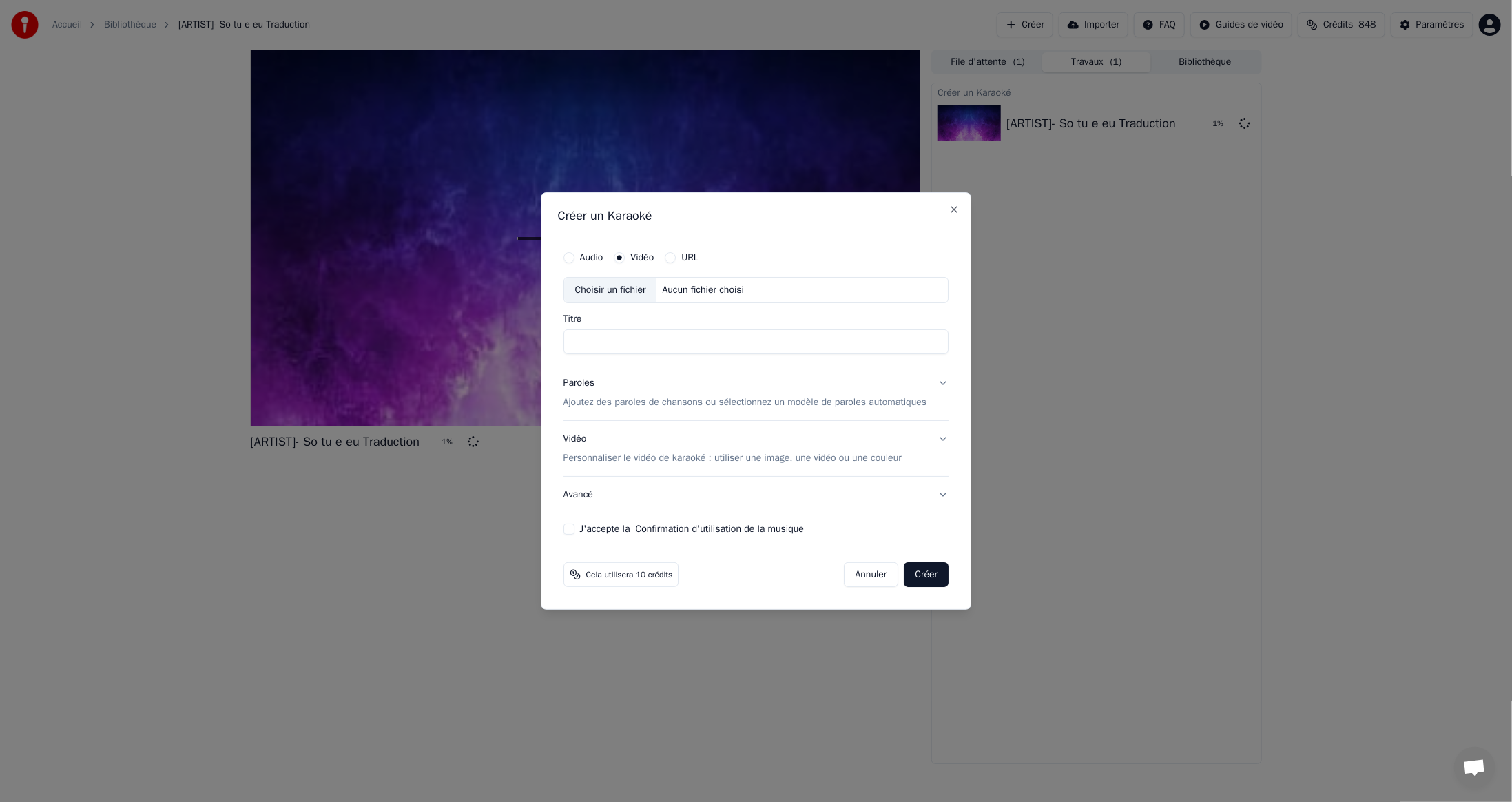 click on "Choisir un fichier" at bounding box center [610, 290] 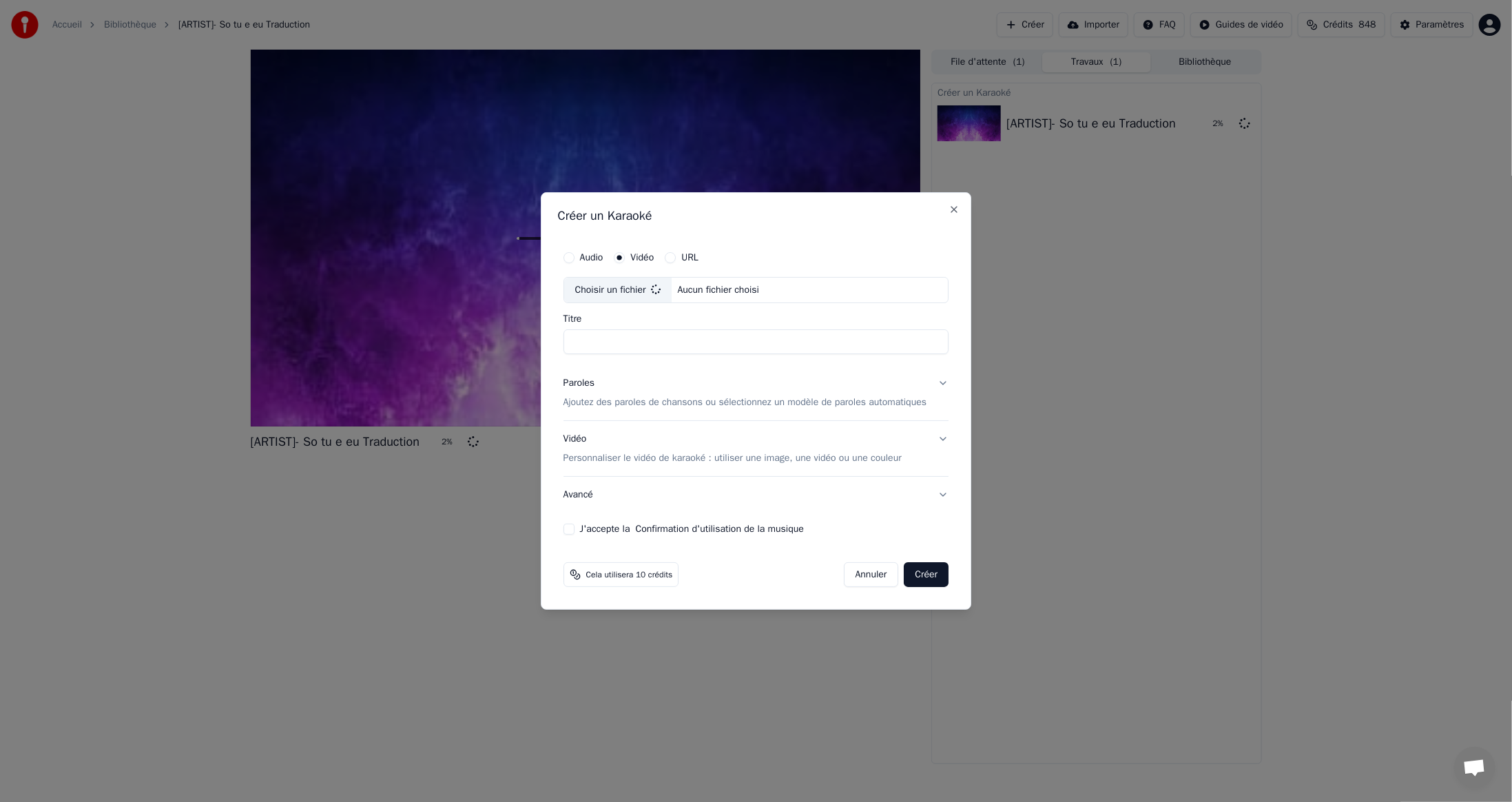 type on "**********" 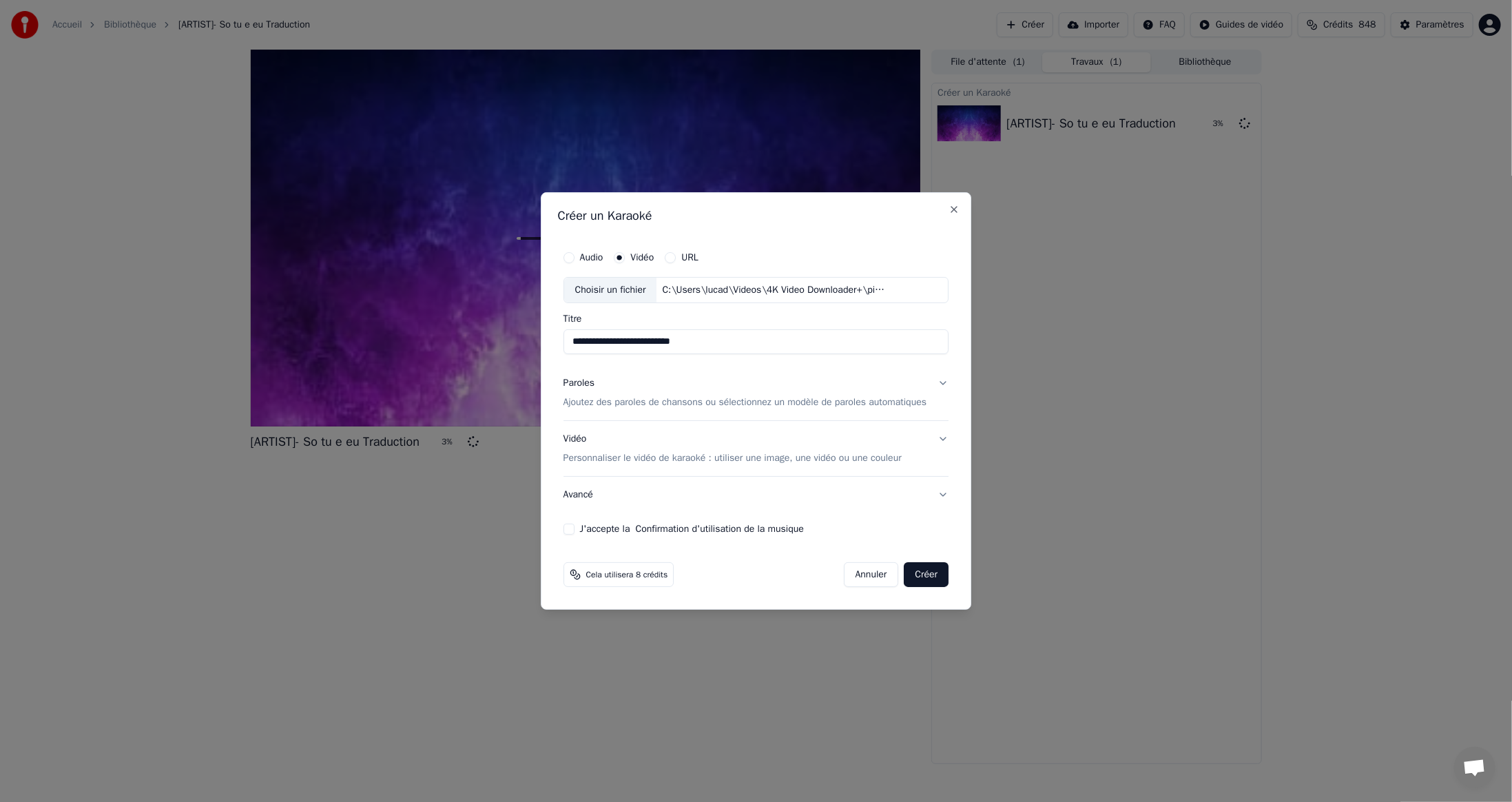 click on "J'accepte la   Confirmation d'utilisation de la musique" at bounding box center (569, 529) 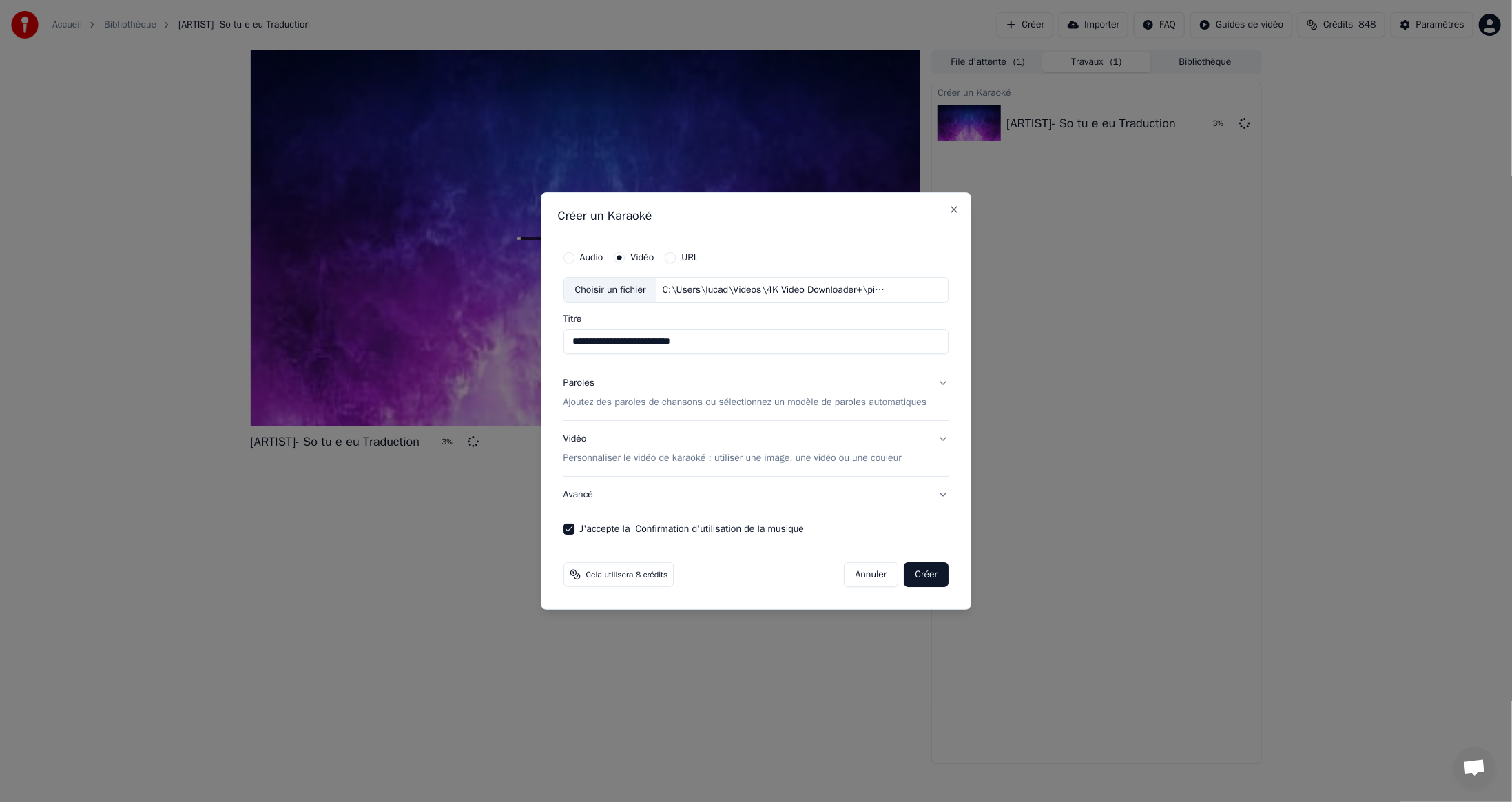 click on "Créer" at bounding box center (926, 575) 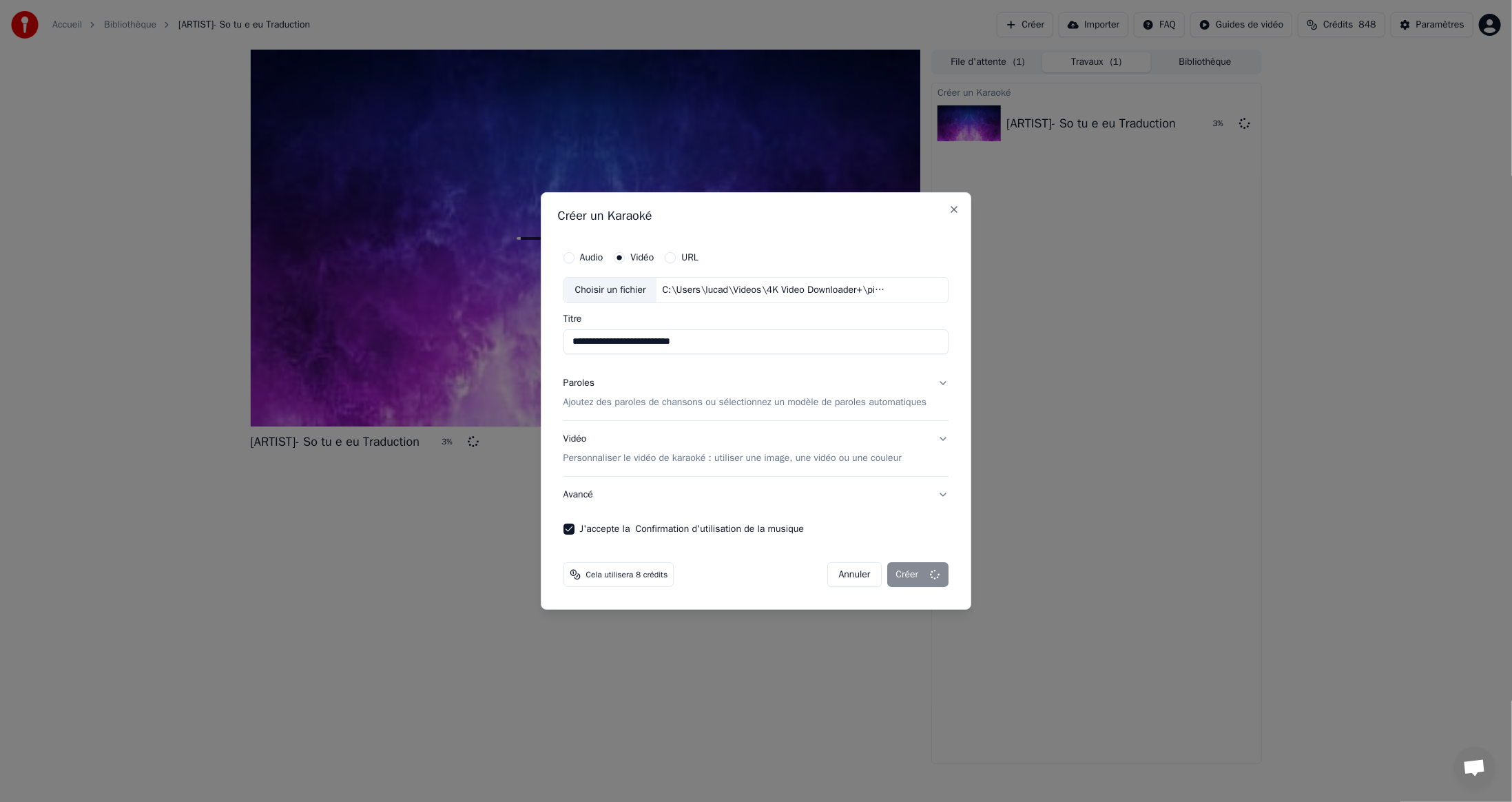 type 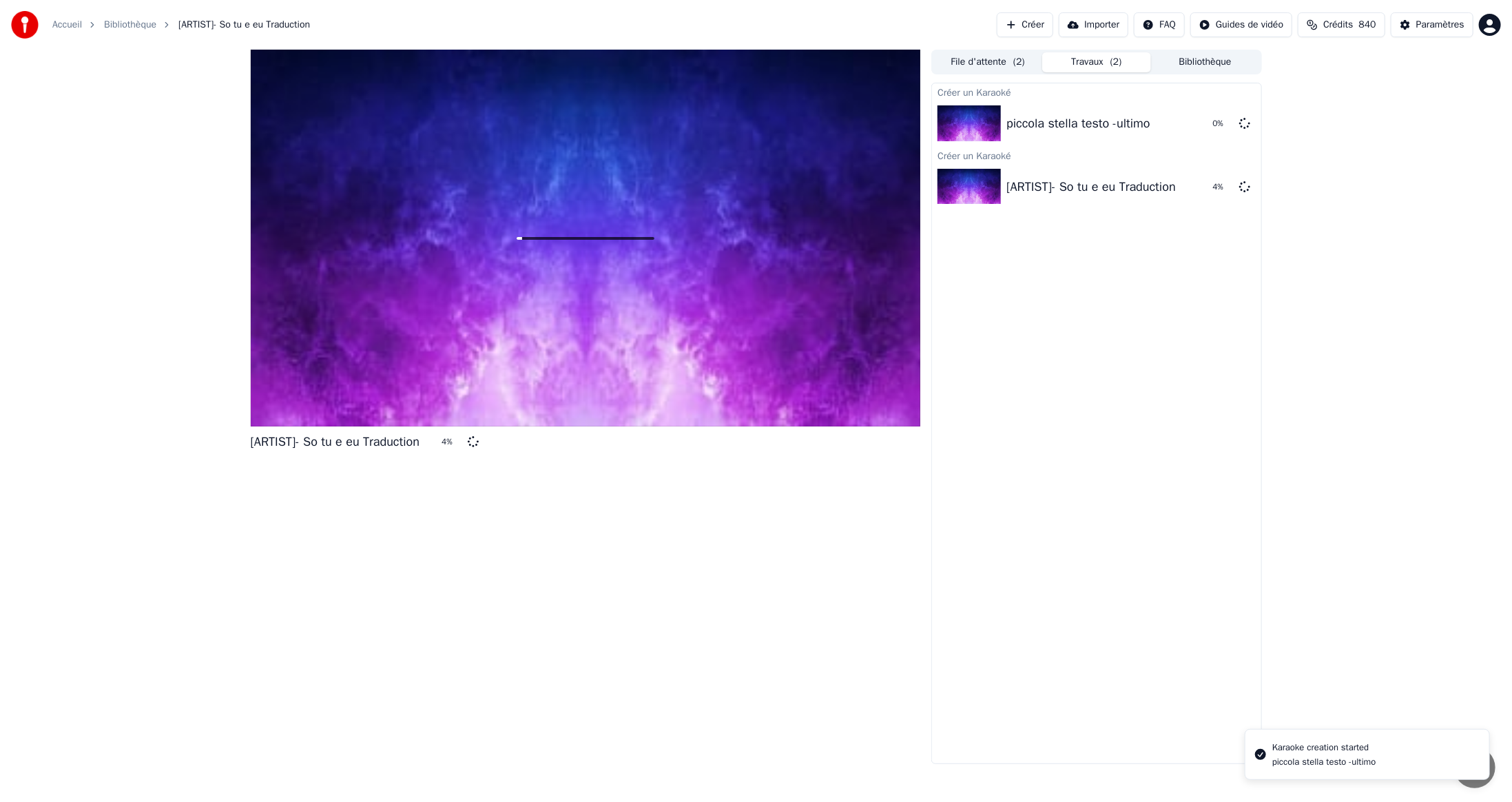 click on "Créer" at bounding box center [1025, 25] 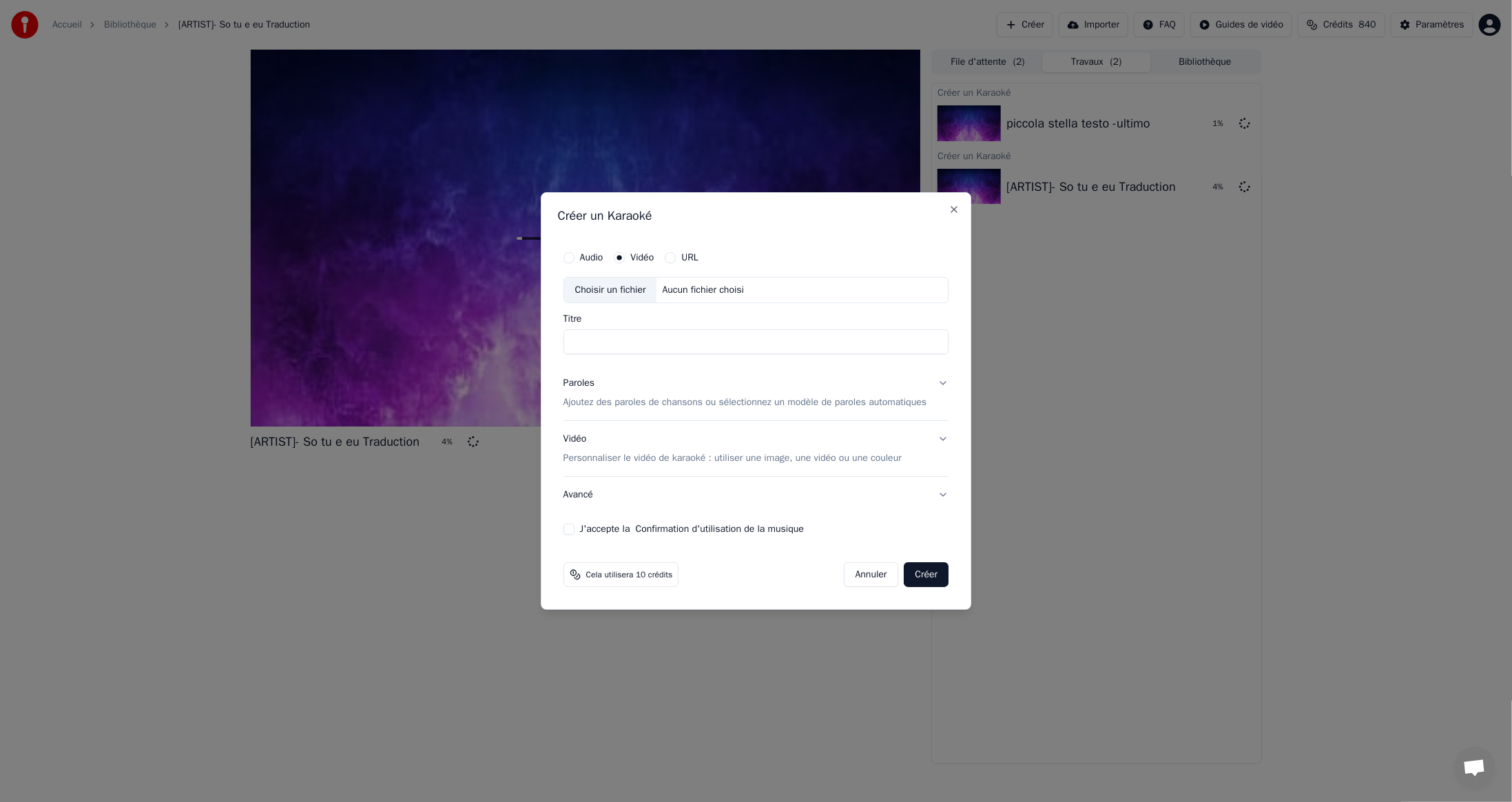 click on "Vidéo" at bounding box center [643, 258] 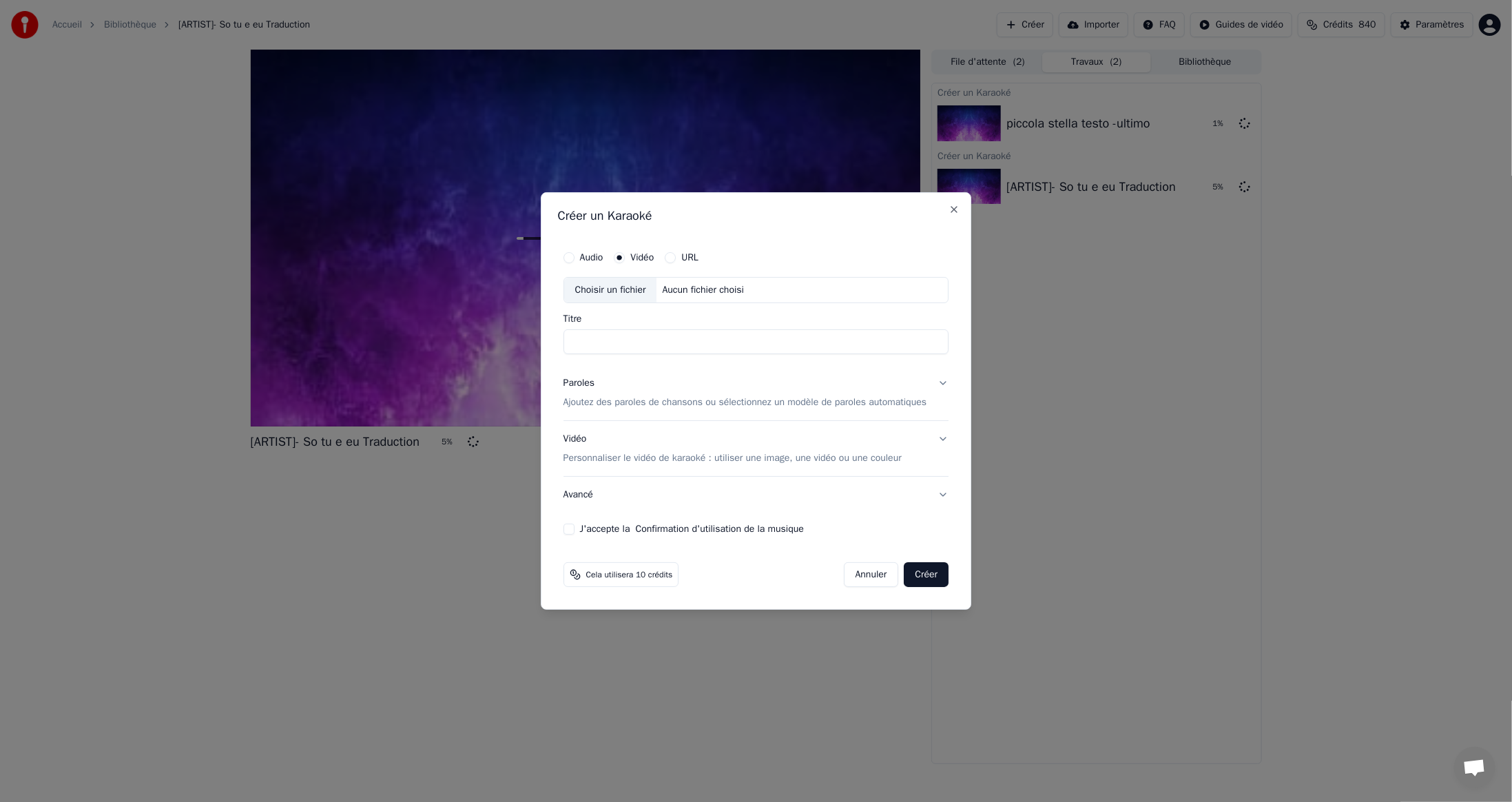 click on "Vidéo" at bounding box center (643, 258) 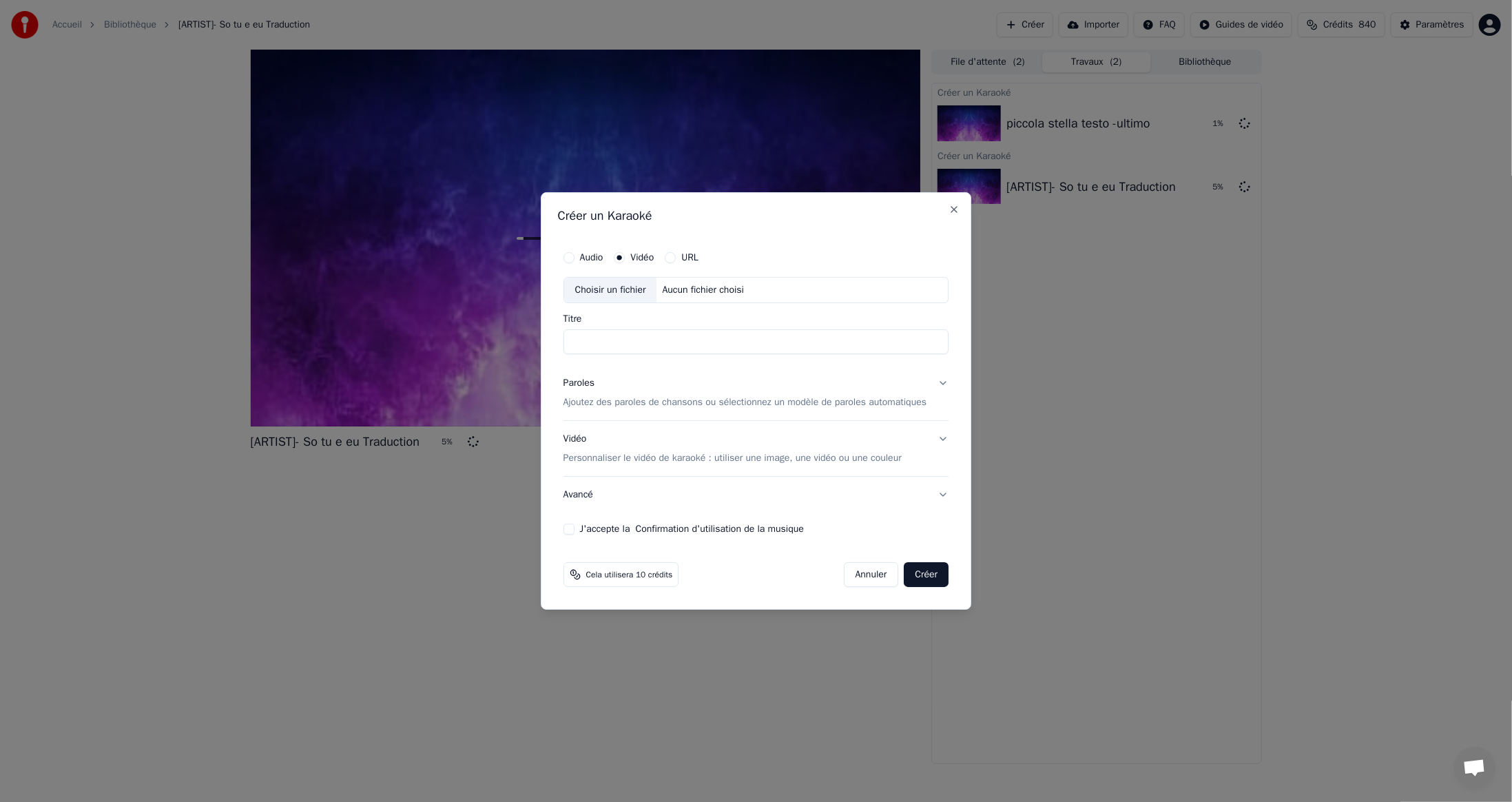 click on "Vidéo" at bounding box center (620, 258) 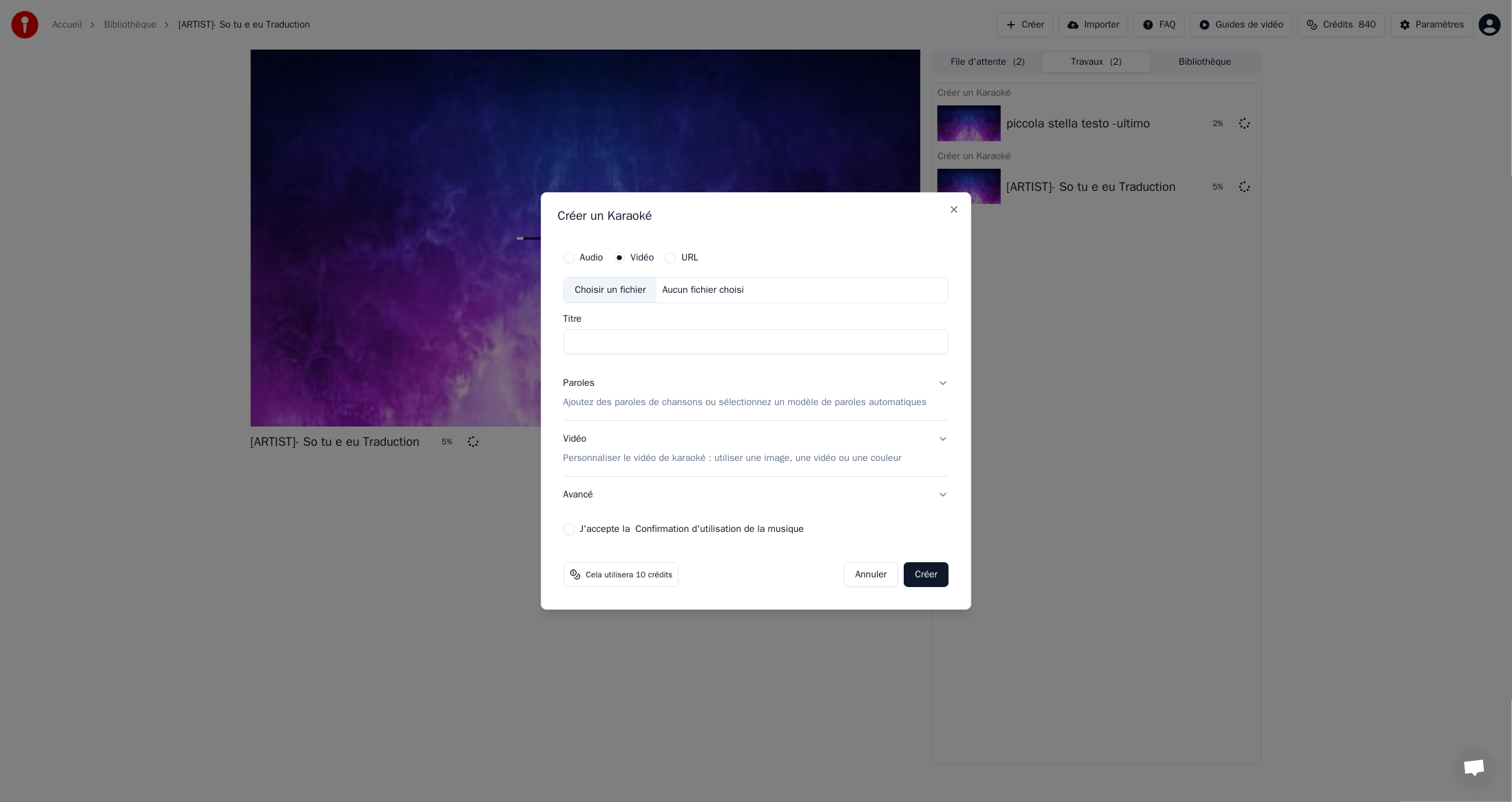click on "Choisir un fichier" at bounding box center (610, 290) 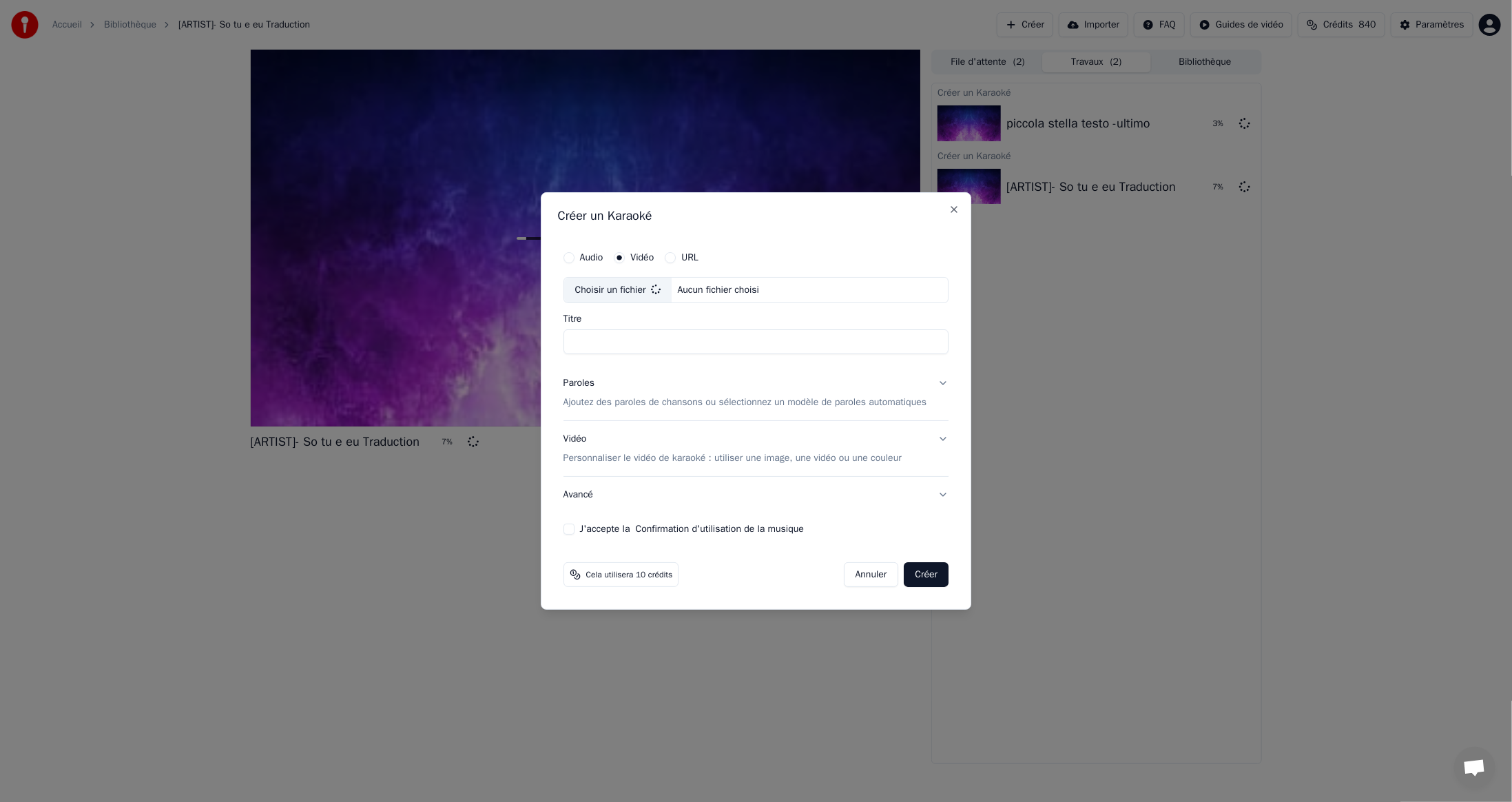 type on "**********" 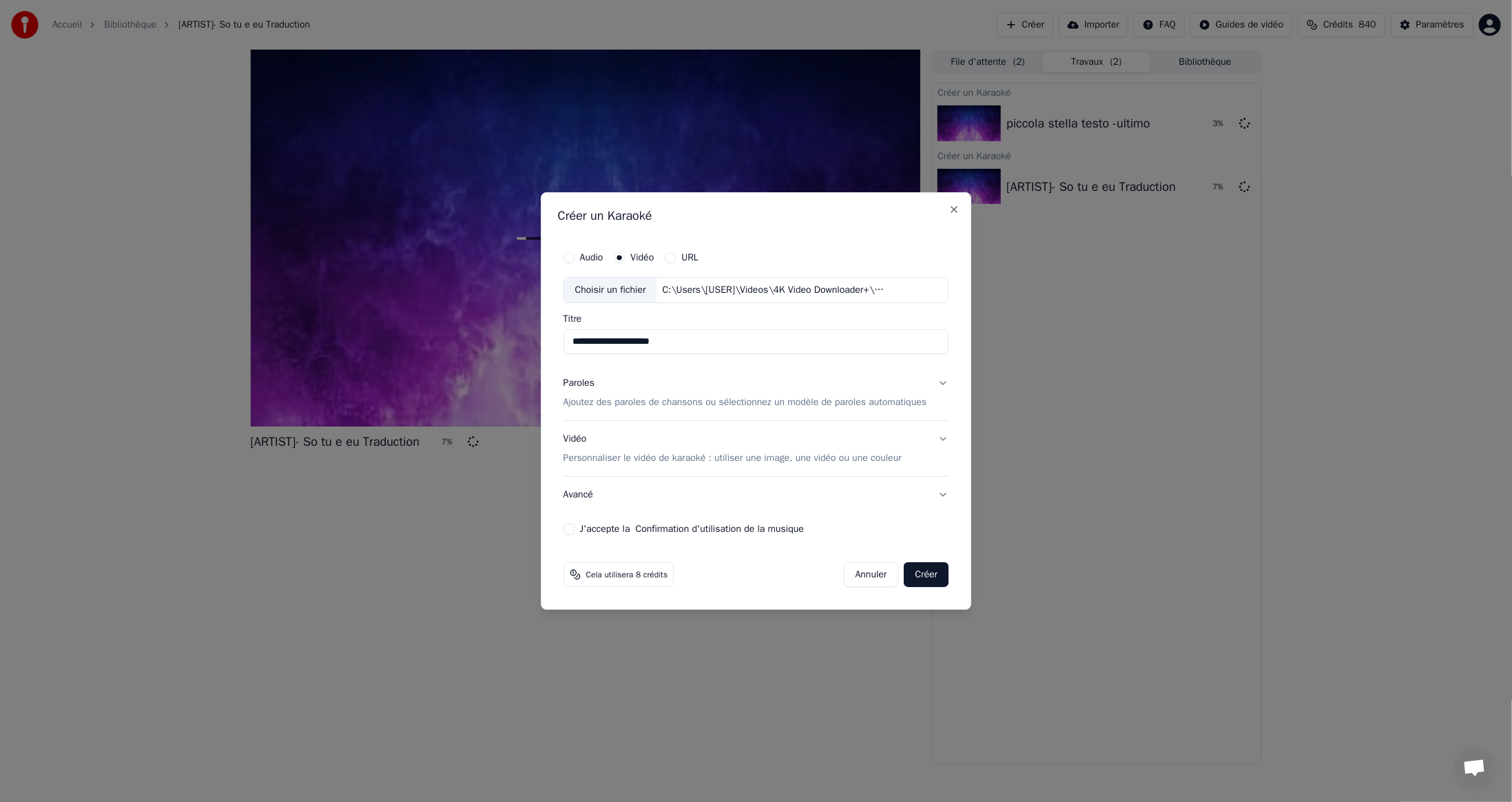 click on "J'accepte la   Confirmation d'utilisation de la musique" at bounding box center [569, 529] 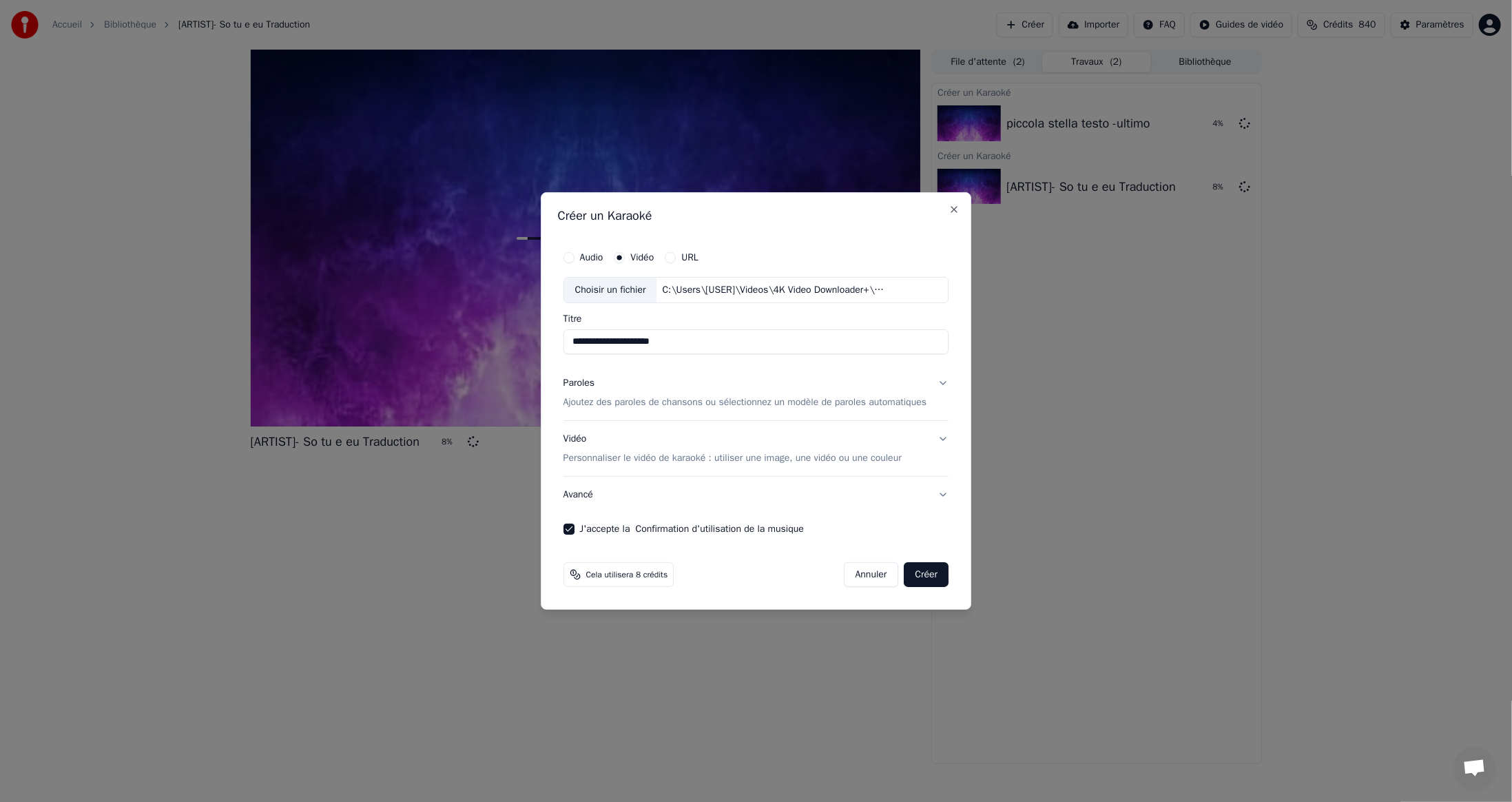 click on "Créer" at bounding box center [926, 575] 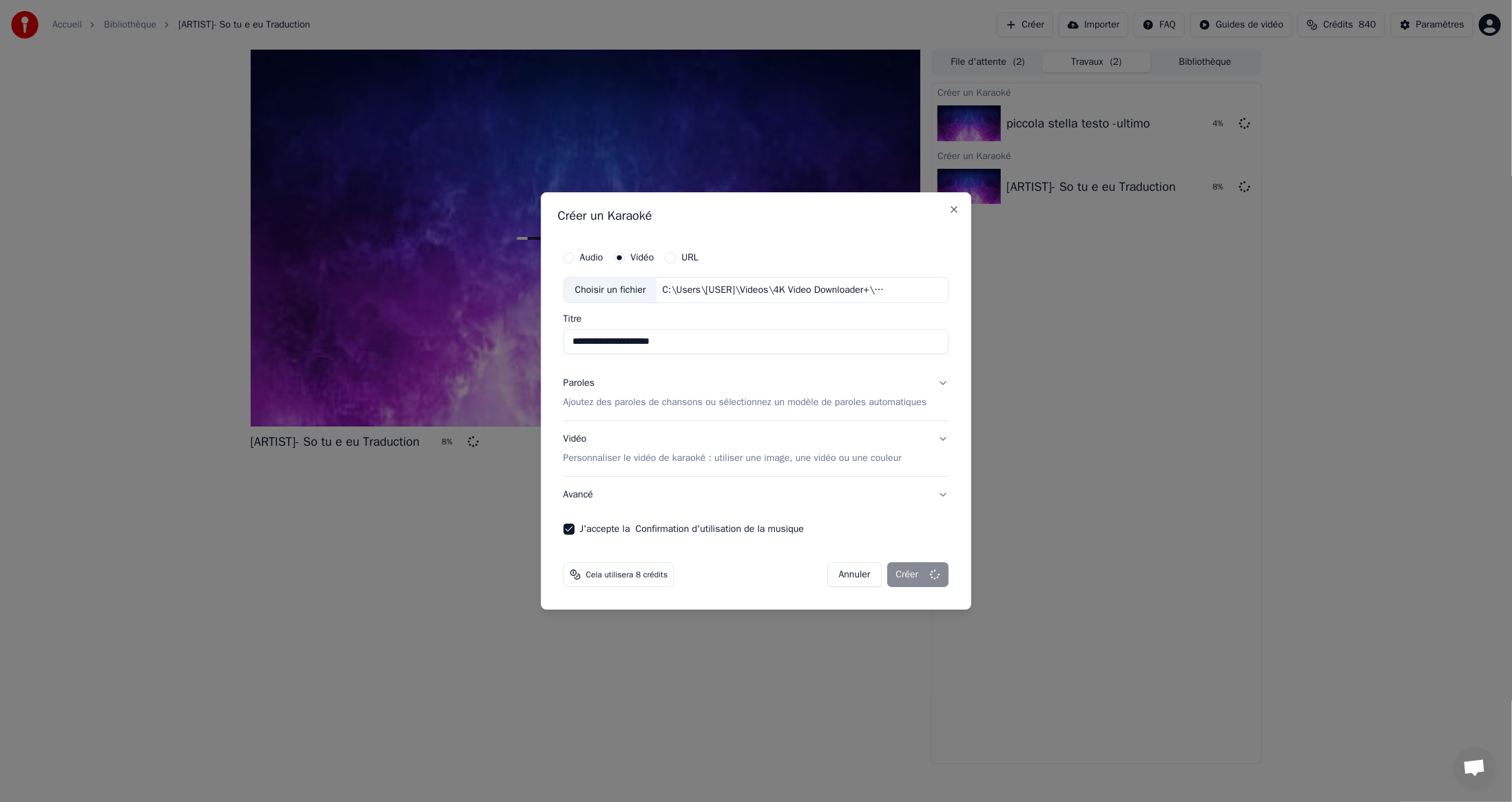 type 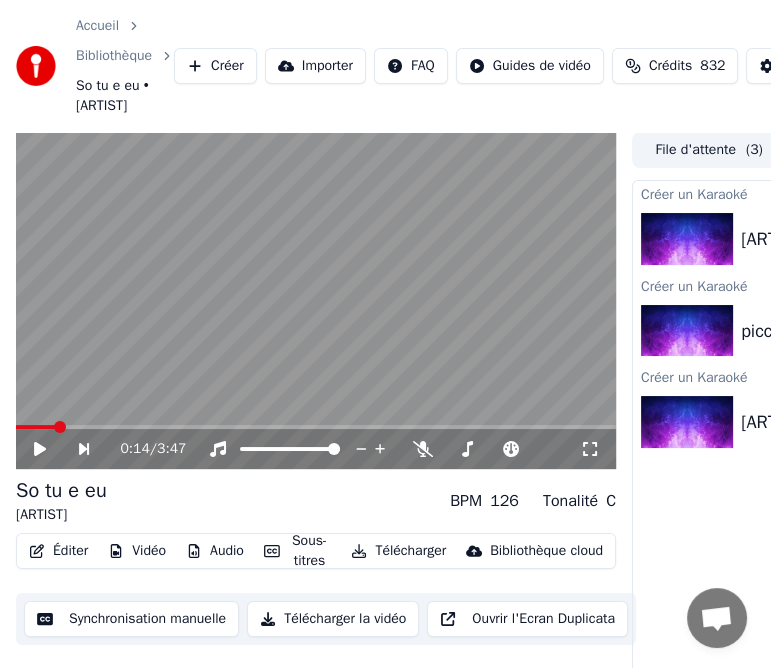 click on "Éditer" at bounding box center [58, 551] 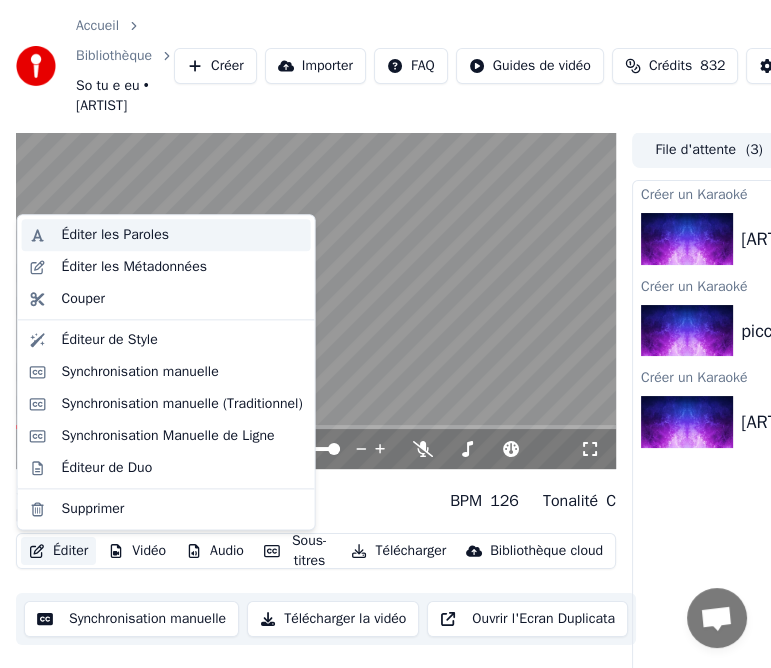 click on "Éditer les Paroles" at bounding box center (115, 235) 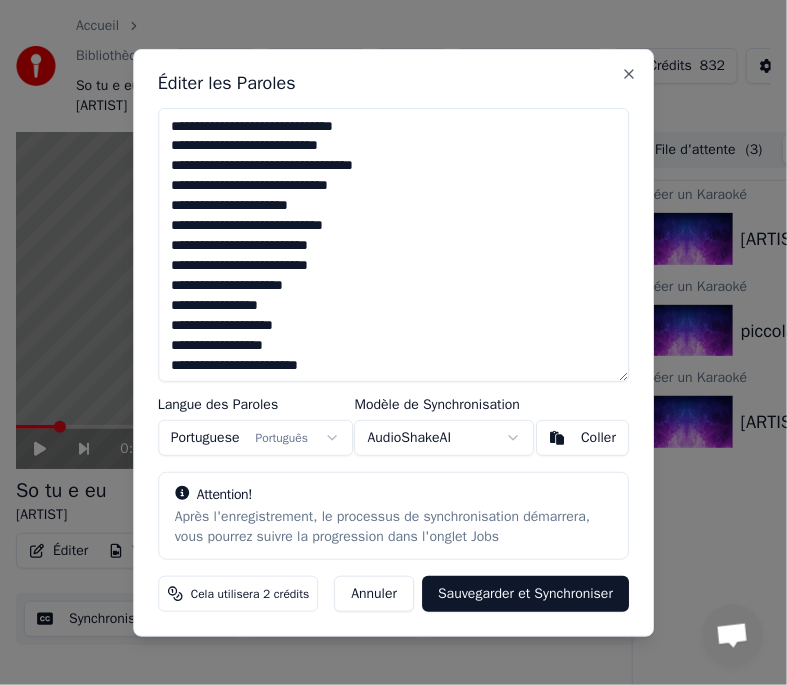 drag, startPoint x: 166, startPoint y: 122, endPoint x: 377, endPoint y: 133, distance: 211.28653 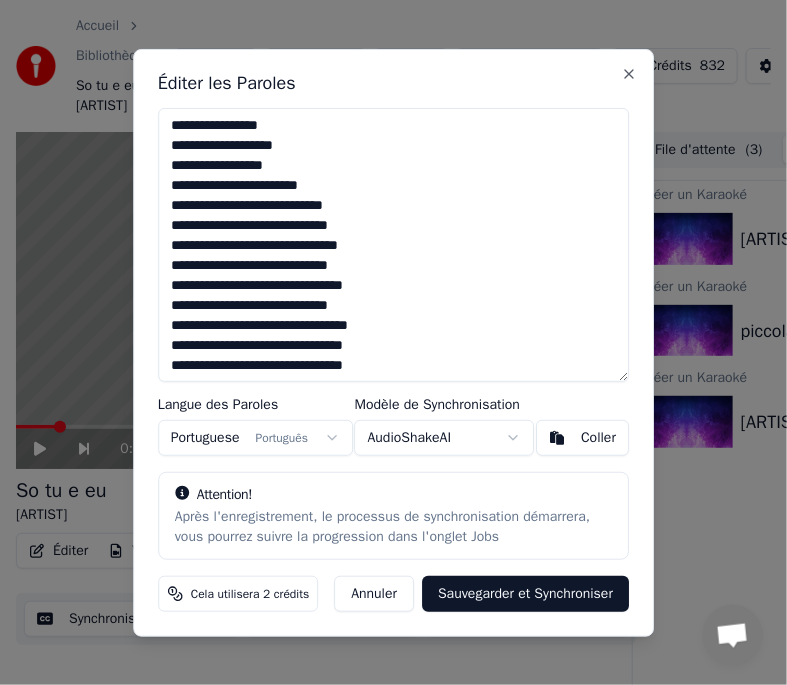 scroll, scrollTop: 522, scrollLeft: 0, axis: vertical 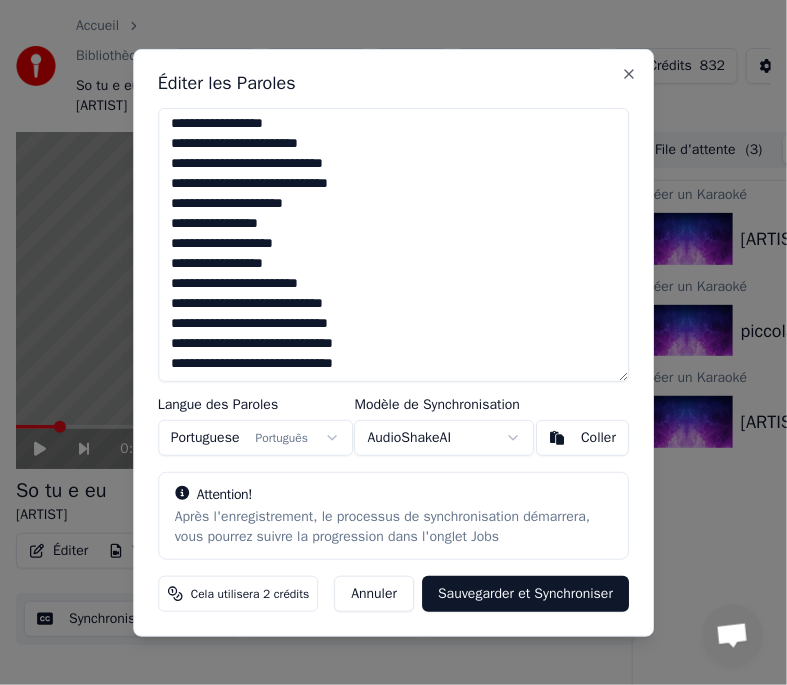 drag, startPoint x: 167, startPoint y: 126, endPoint x: 421, endPoint y: 557, distance: 500.27692 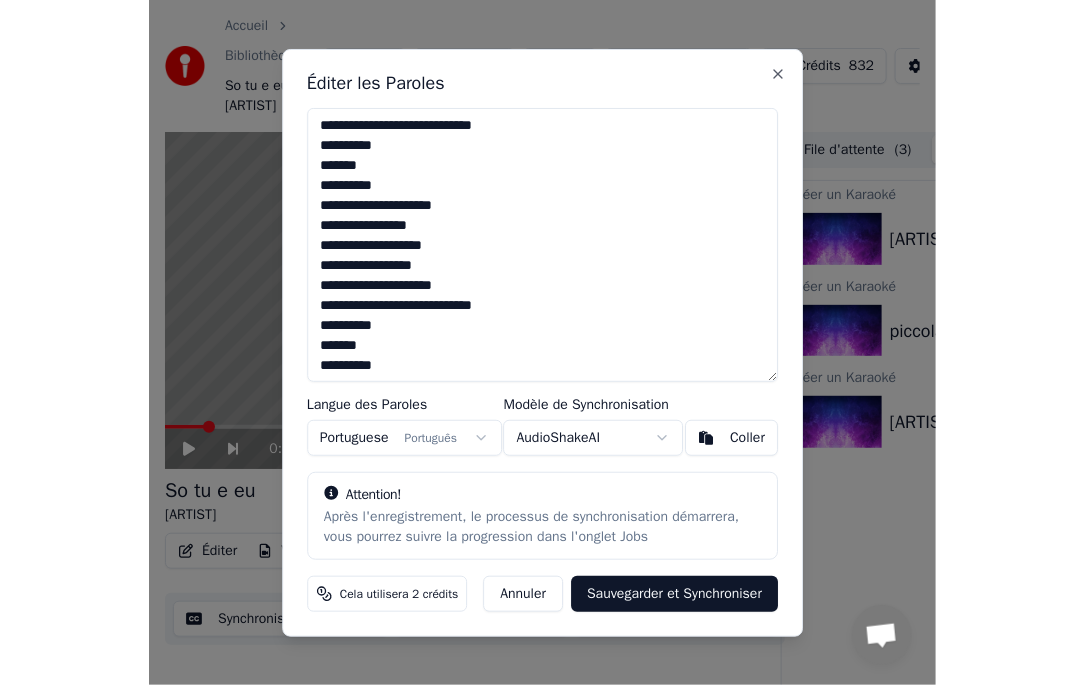 scroll, scrollTop: 982, scrollLeft: 0, axis: vertical 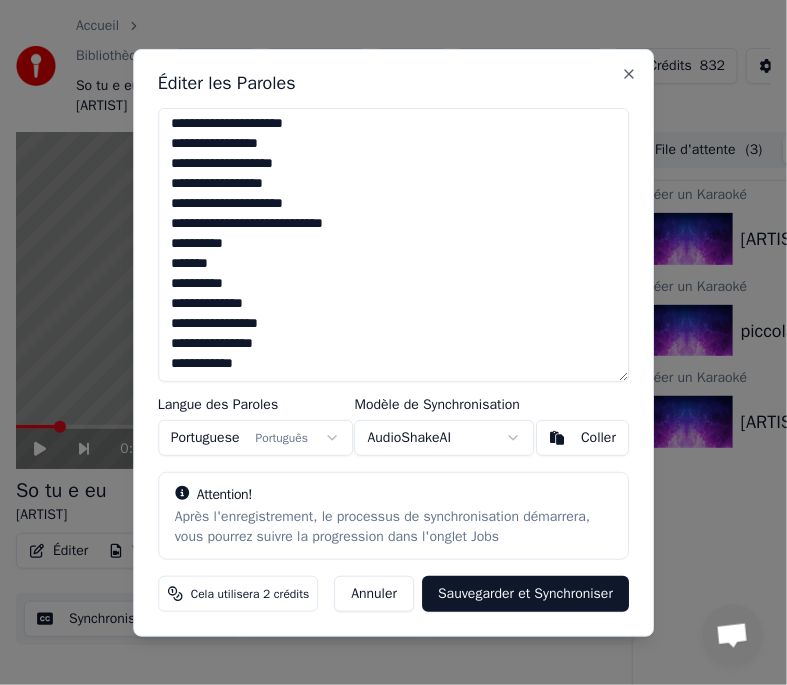 type on "**********" 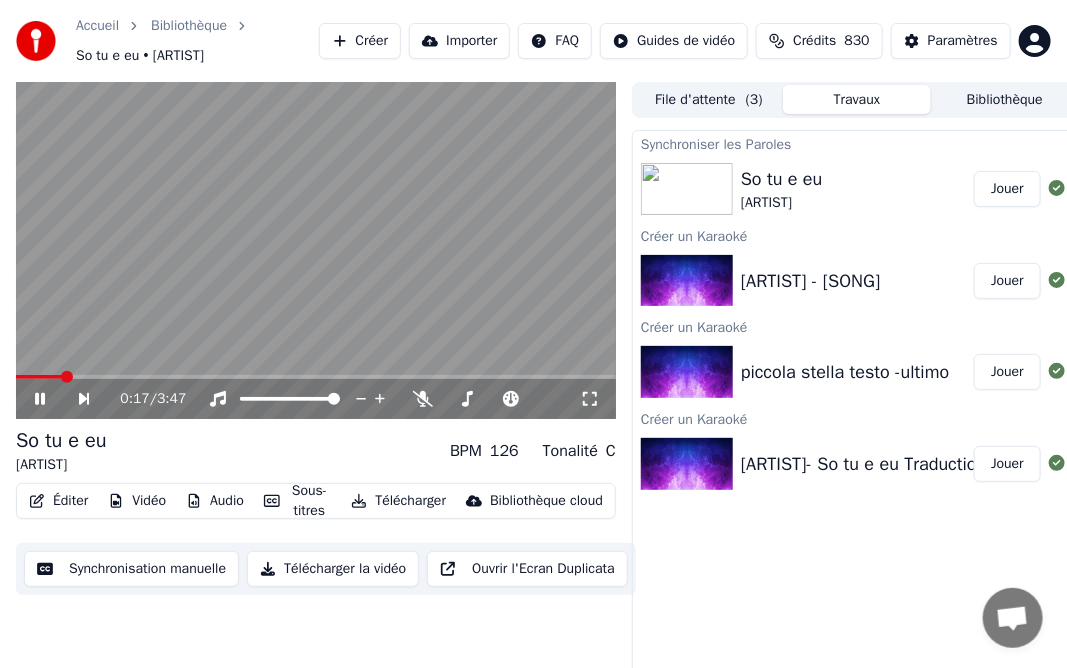 click at bounding box center (316, 251) 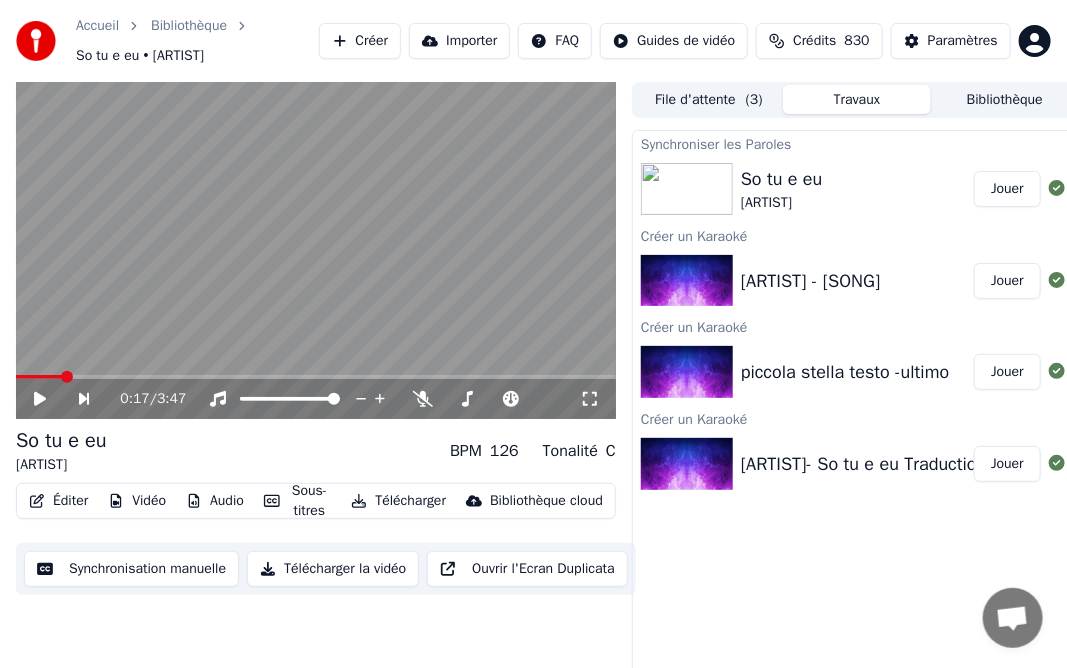 click on "piccola stella testo -ultimo" at bounding box center (845, 372) 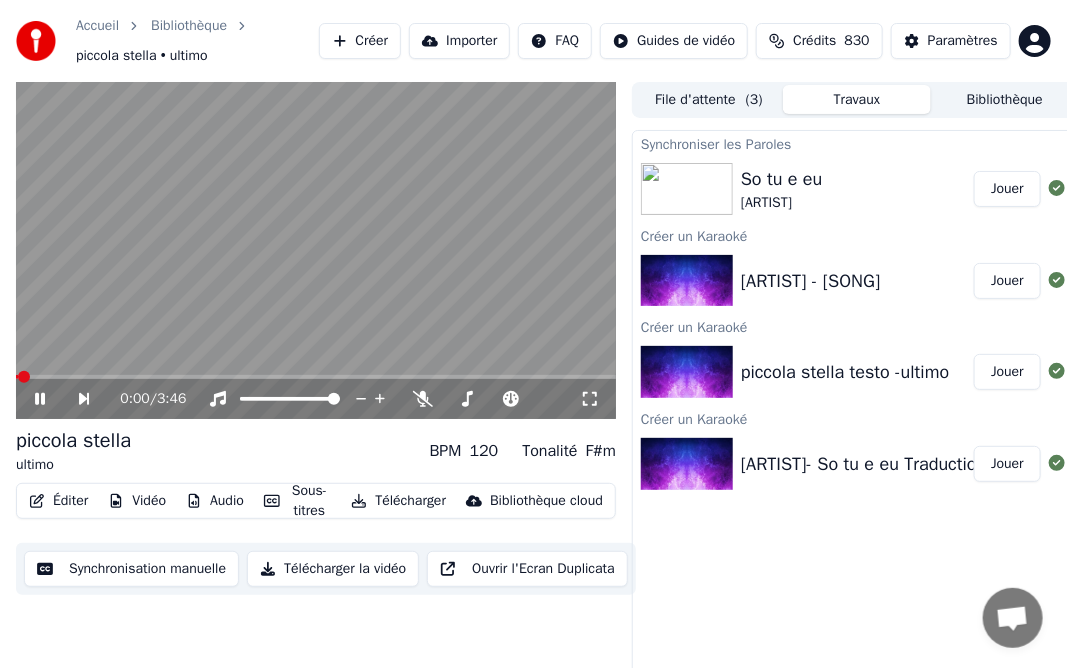 click on "Éditer" at bounding box center (58, 501) 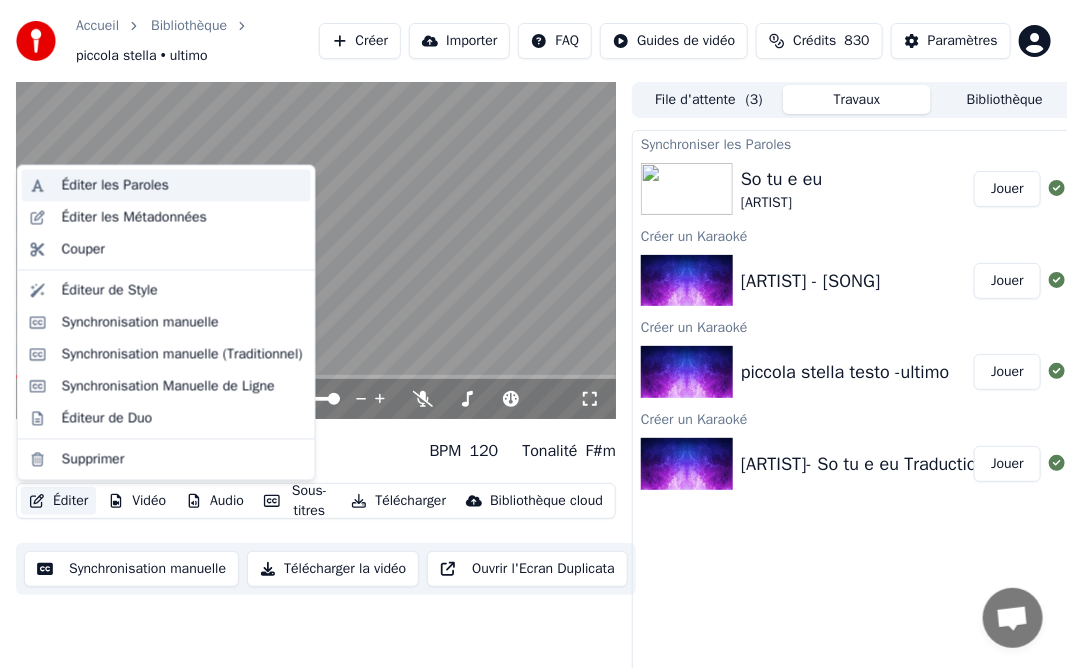 click on "Éditer les Paroles" at bounding box center (115, 186) 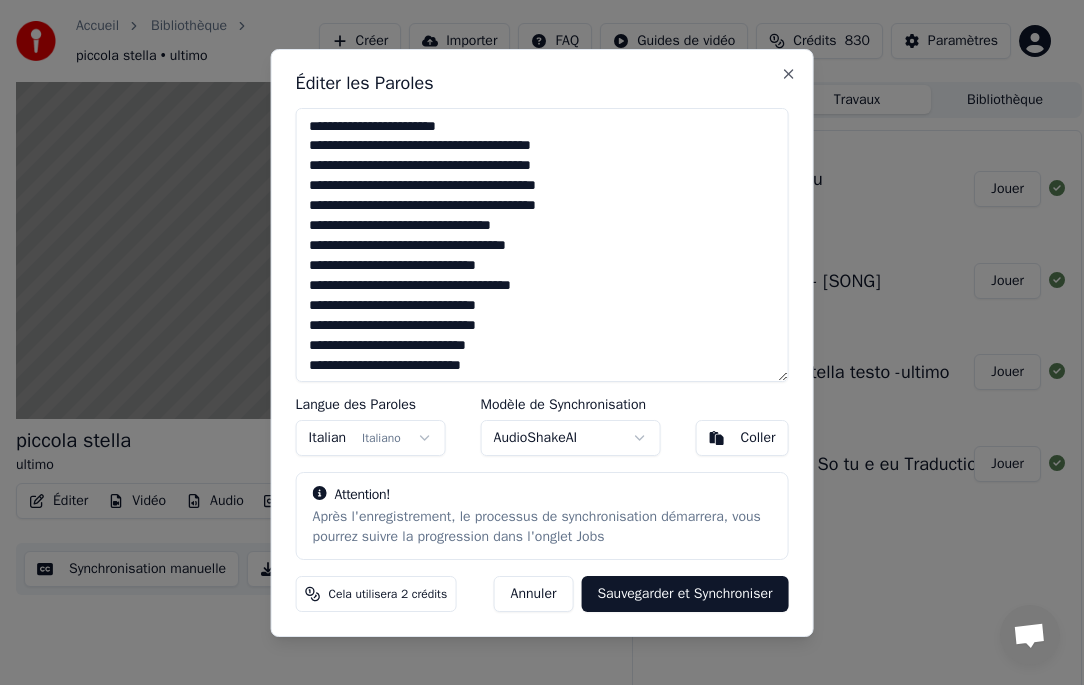 scroll, scrollTop: 562, scrollLeft: 0, axis: vertical 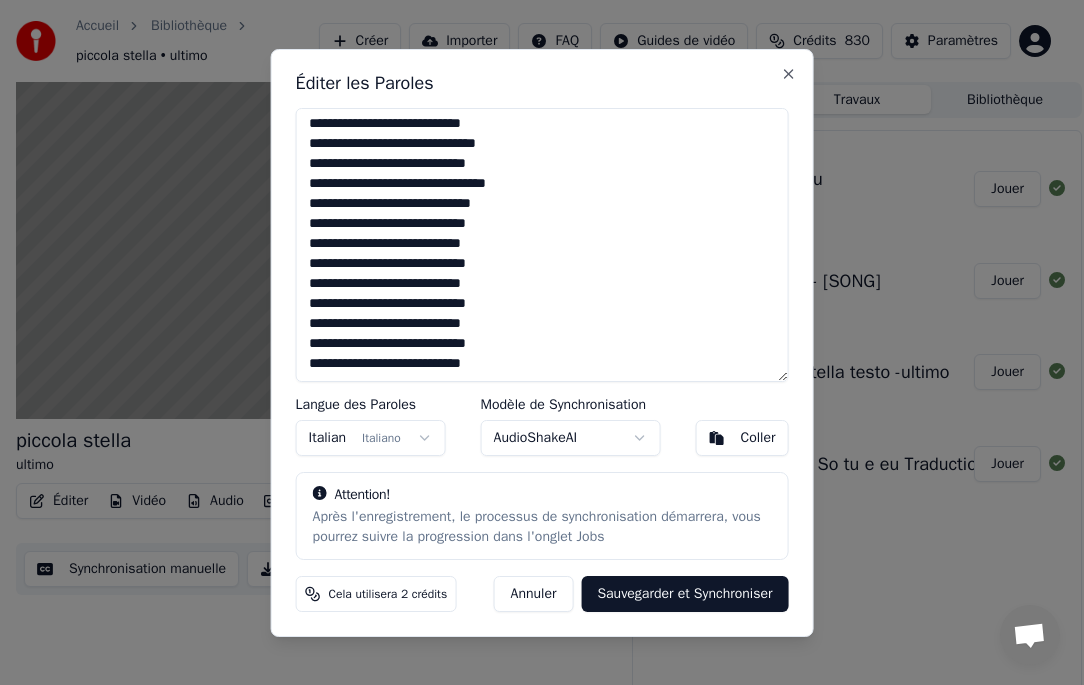 drag, startPoint x: 303, startPoint y: 124, endPoint x: 773, endPoint y: 735, distance: 770.8573 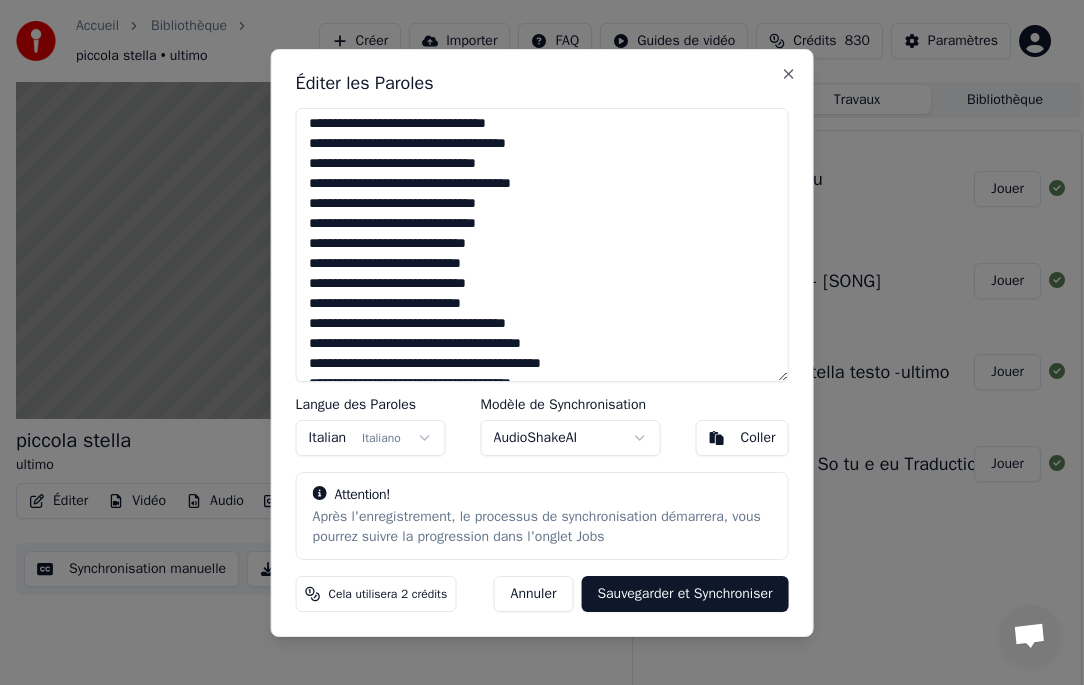 scroll, scrollTop: 0, scrollLeft: 0, axis: both 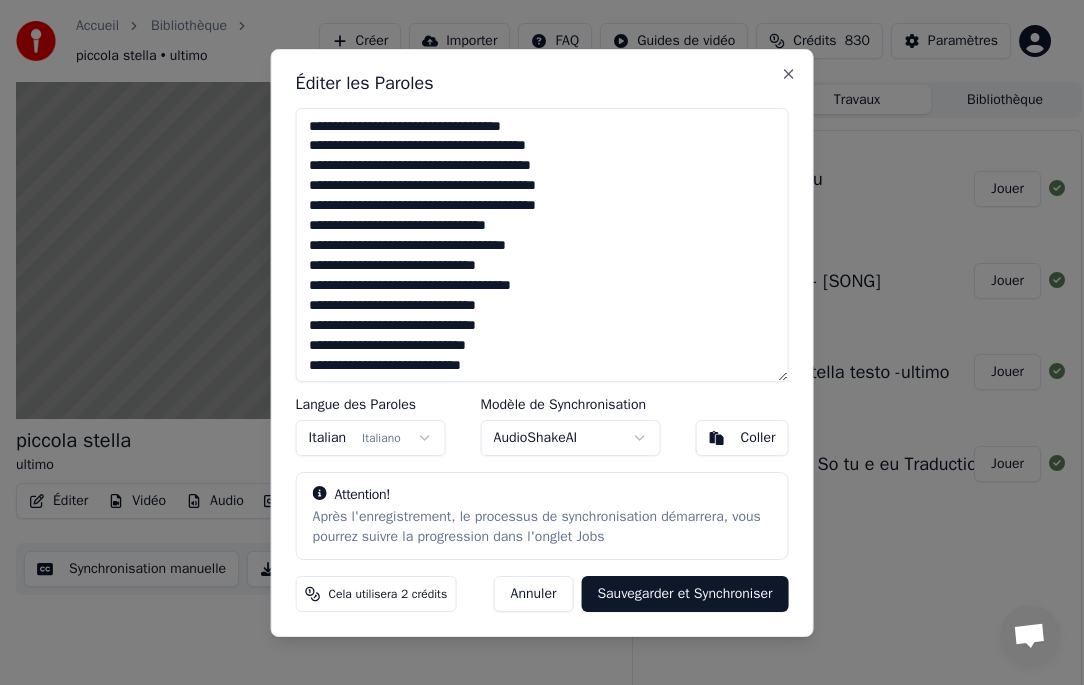 type on "**********" 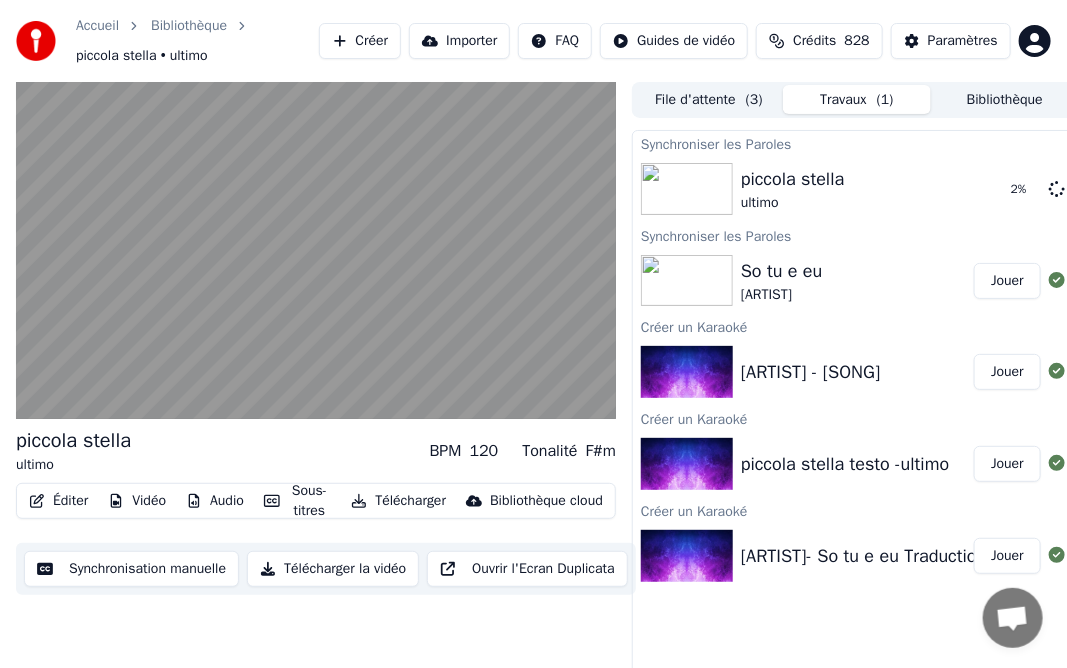 click on "[ARTIST] - [SONG]" at bounding box center [811, 372] 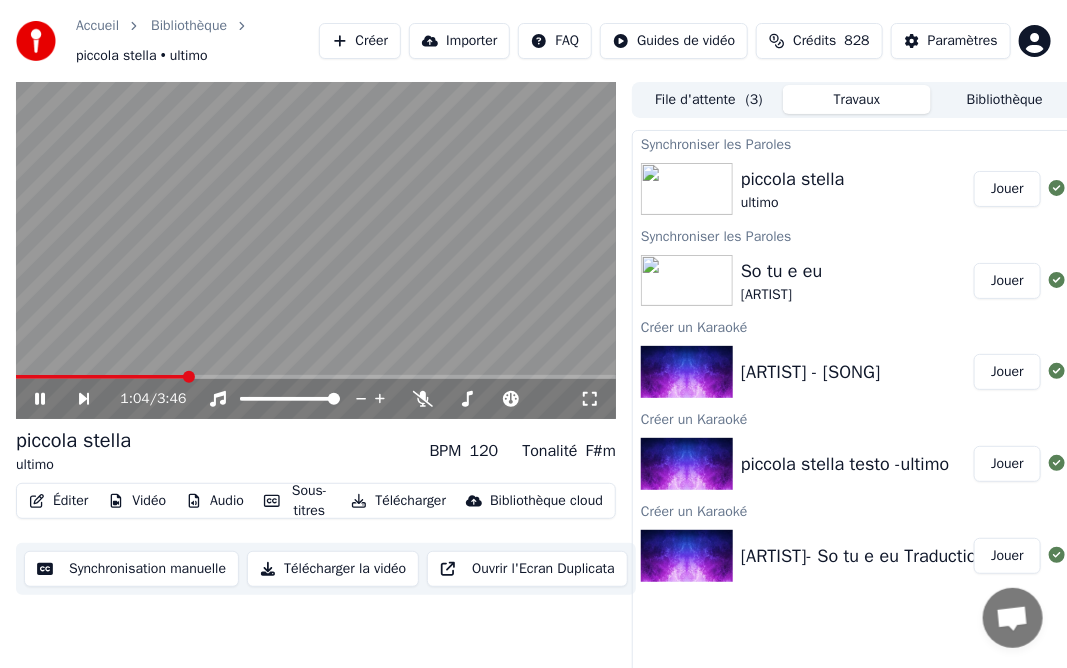 click on "Jouer" at bounding box center [1007, 372] 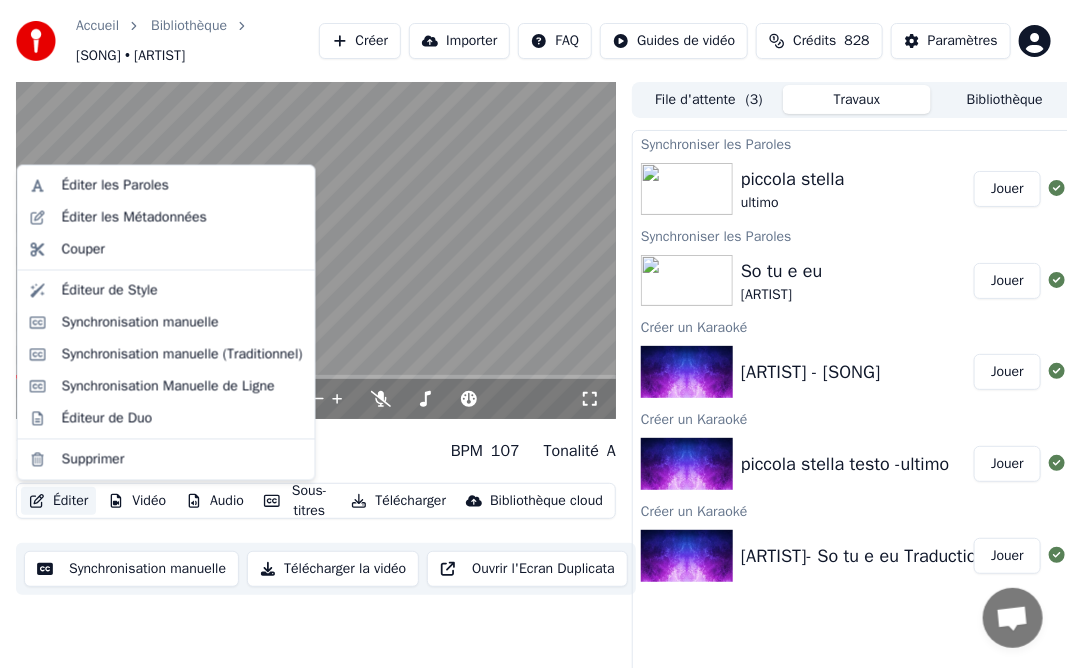 click on "Éditer" at bounding box center [58, 501] 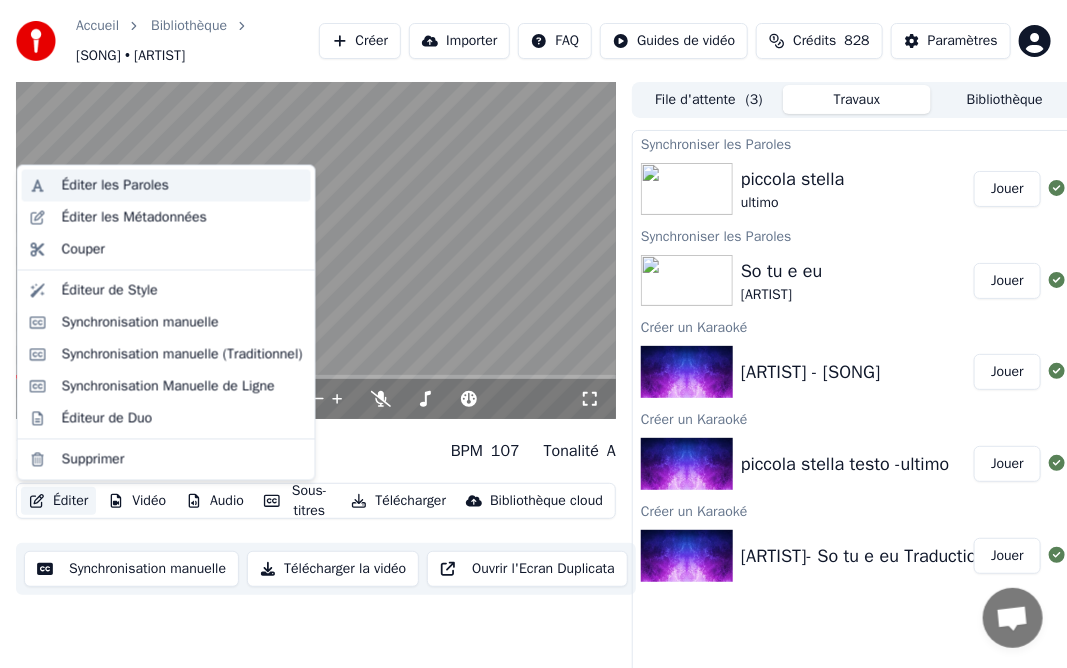 click on "Éditer les Paroles" at bounding box center (115, 186) 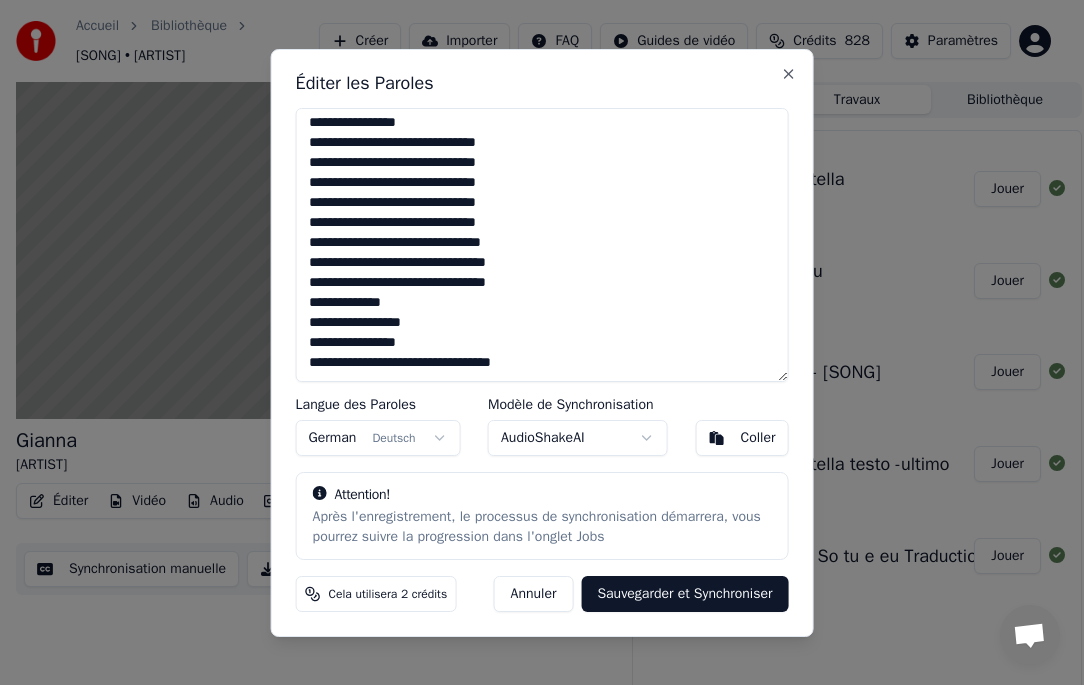 scroll, scrollTop: 422, scrollLeft: 0, axis: vertical 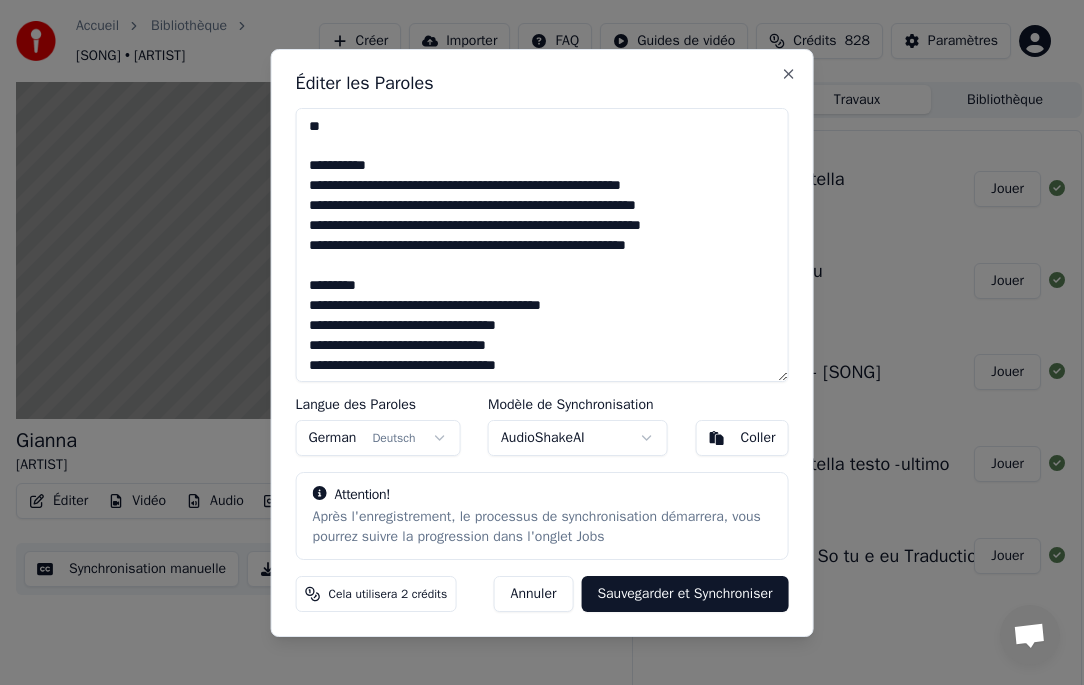 click at bounding box center [542, 245] 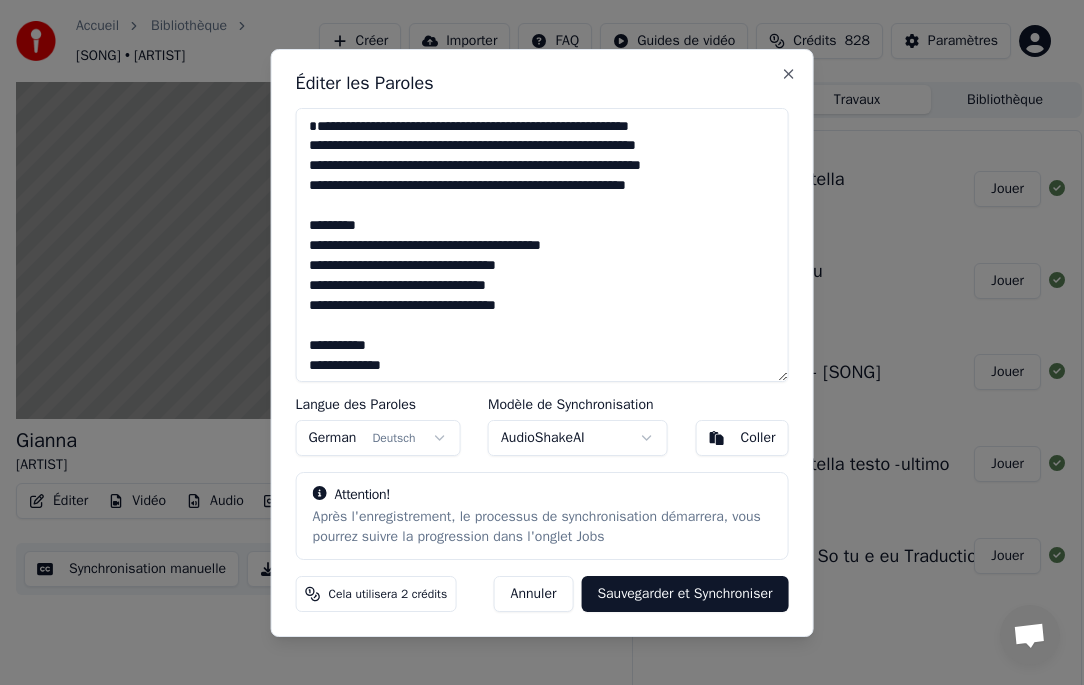 click at bounding box center [542, 245] 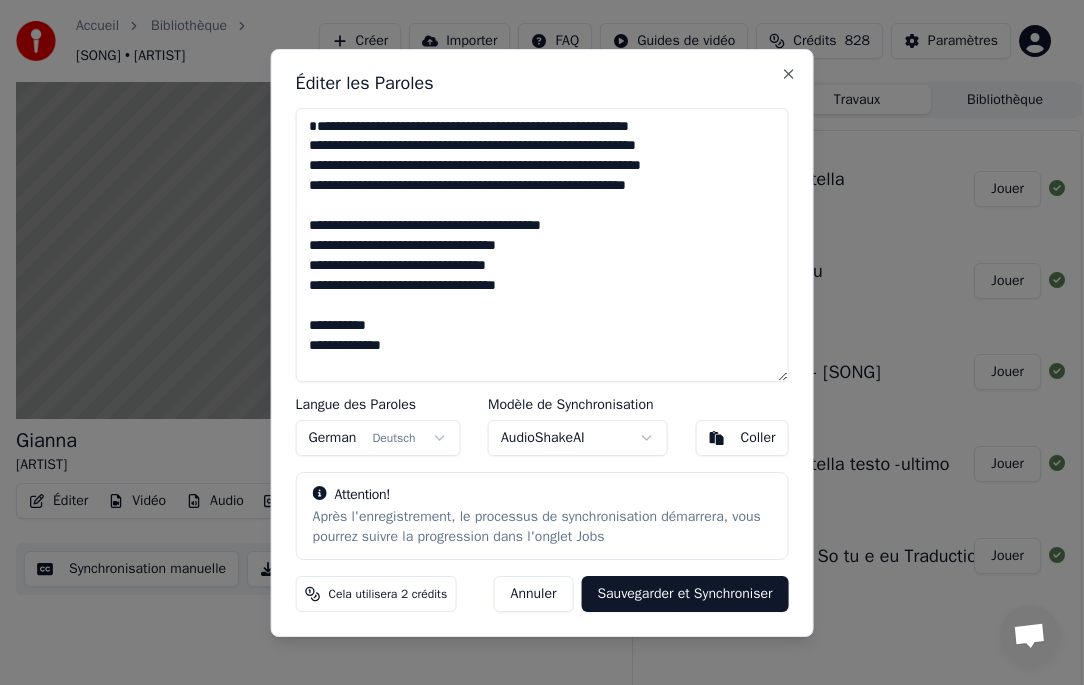 click at bounding box center [542, 245] 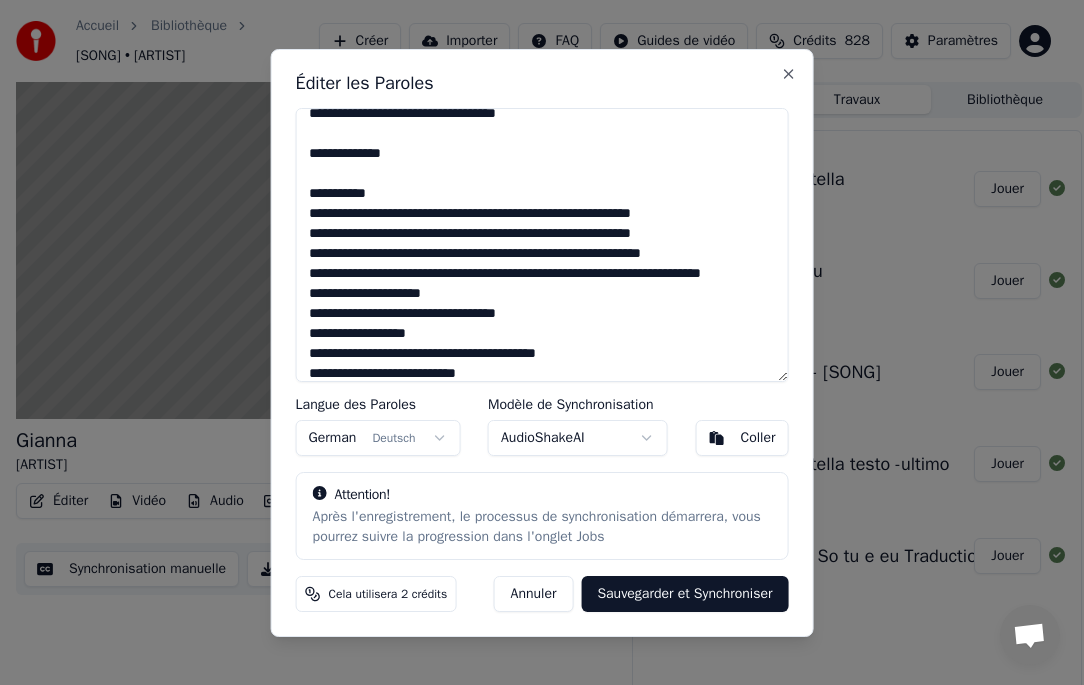 scroll, scrollTop: 200, scrollLeft: 0, axis: vertical 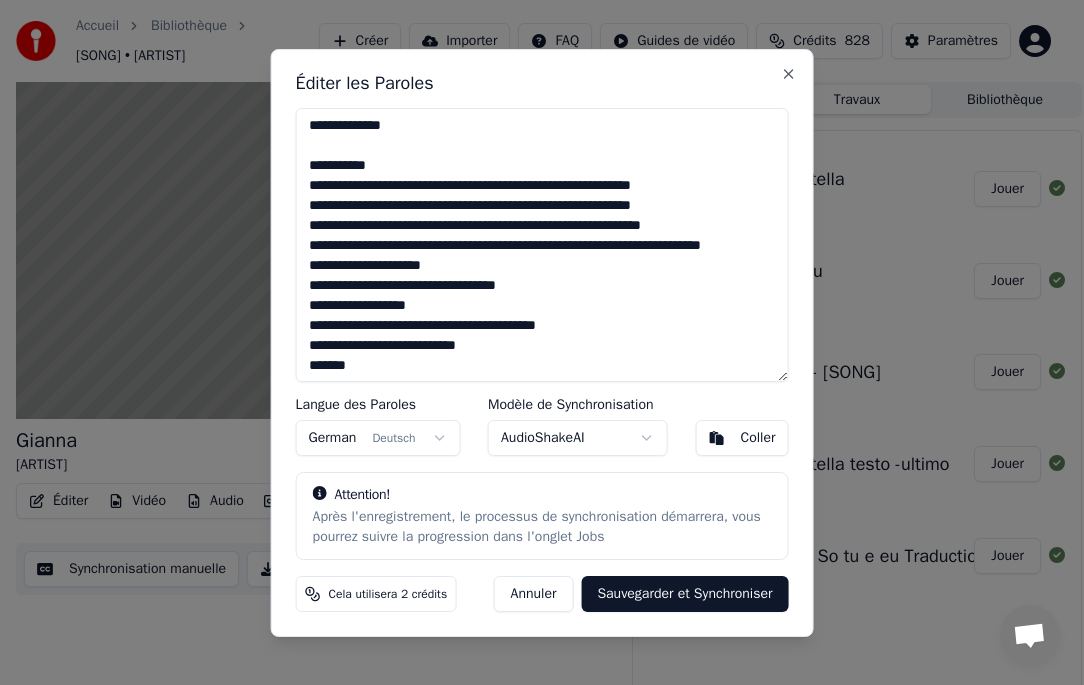 click at bounding box center [542, 245] 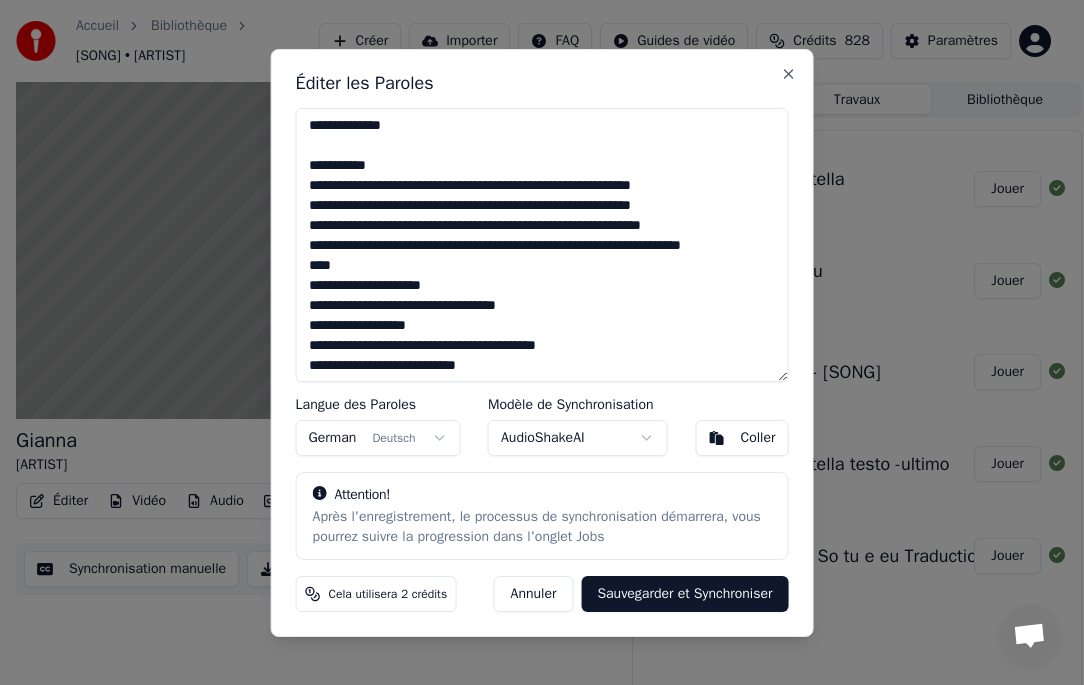 scroll, scrollTop: 388, scrollLeft: 0, axis: vertical 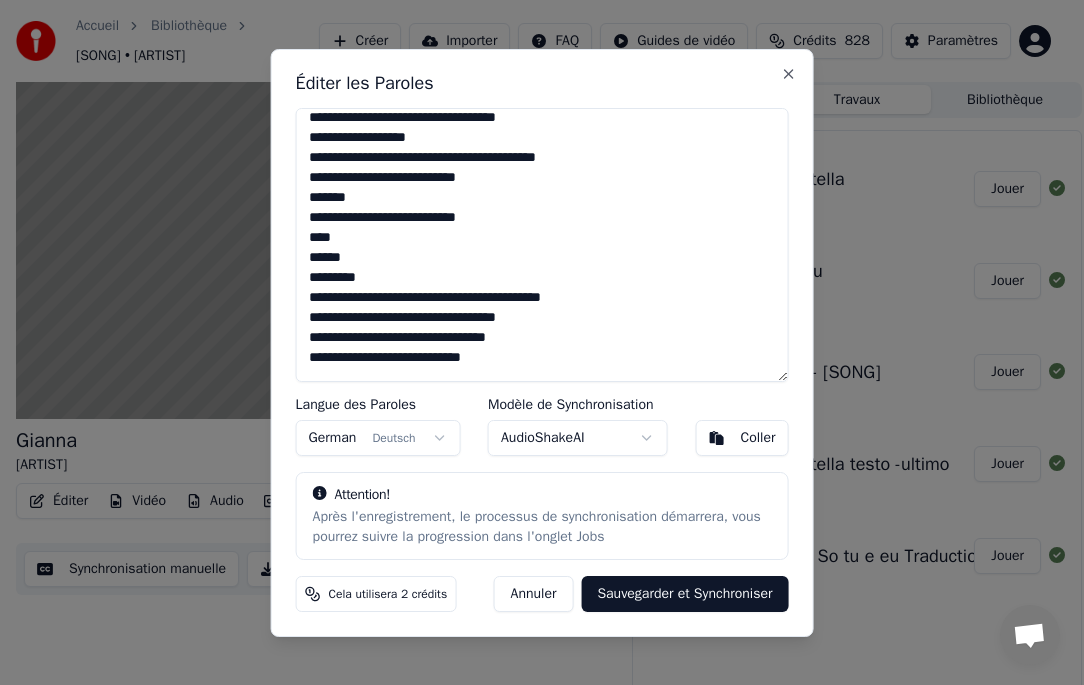drag, startPoint x: 302, startPoint y: 140, endPoint x: 584, endPoint y: 257, distance: 305.30804 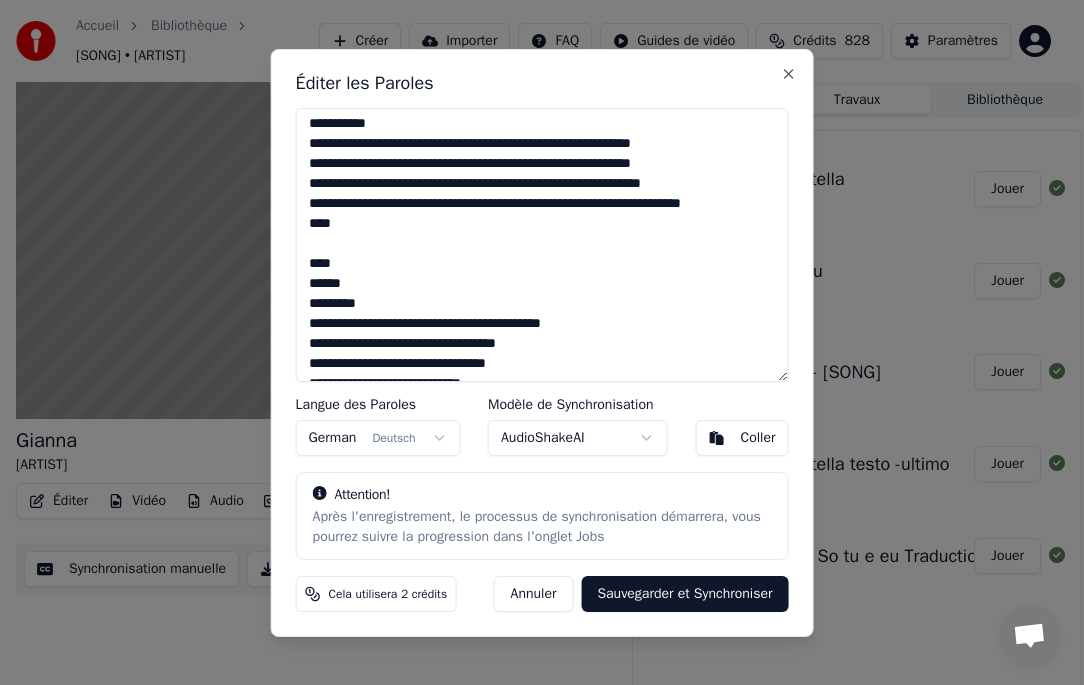 scroll, scrollTop: 188, scrollLeft: 0, axis: vertical 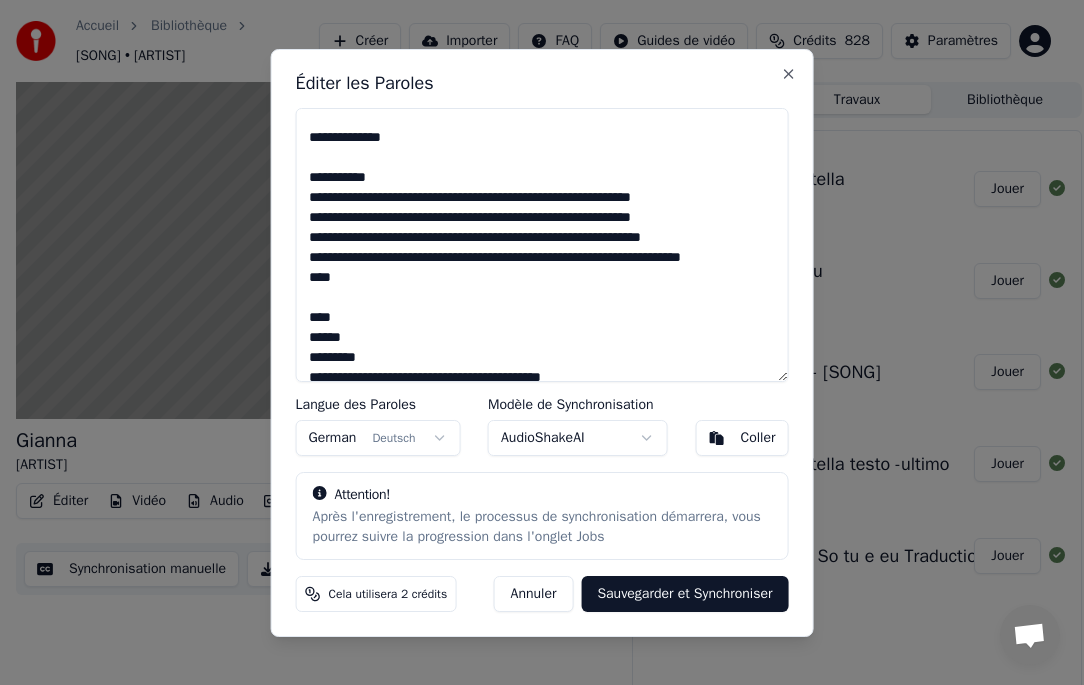 click at bounding box center [542, 245] 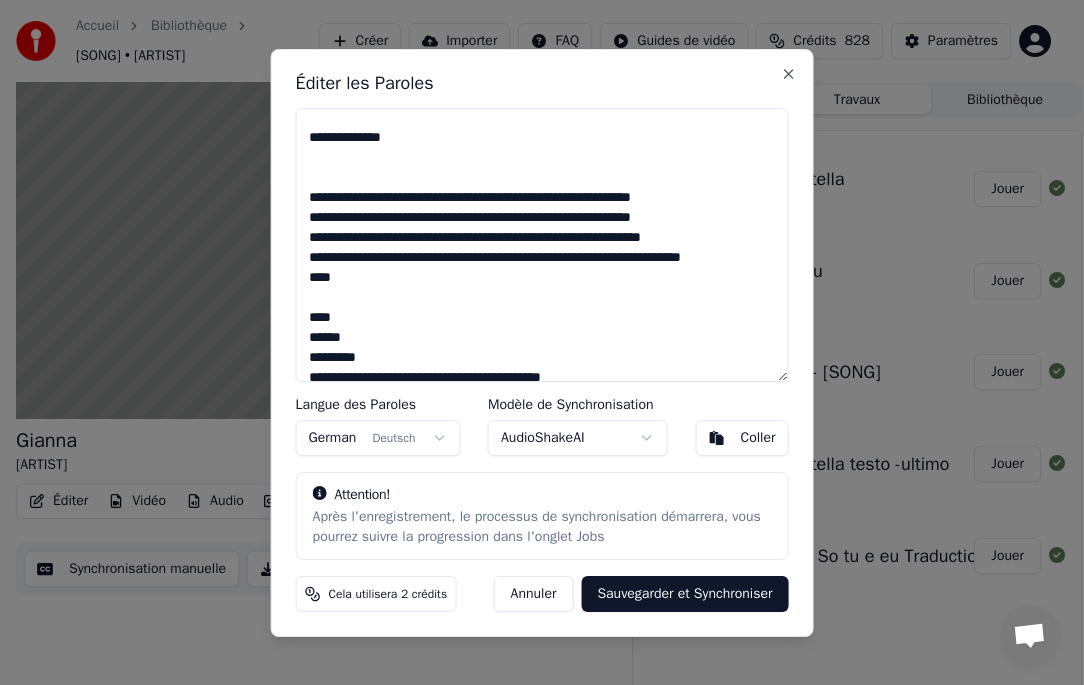 click at bounding box center [542, 245] 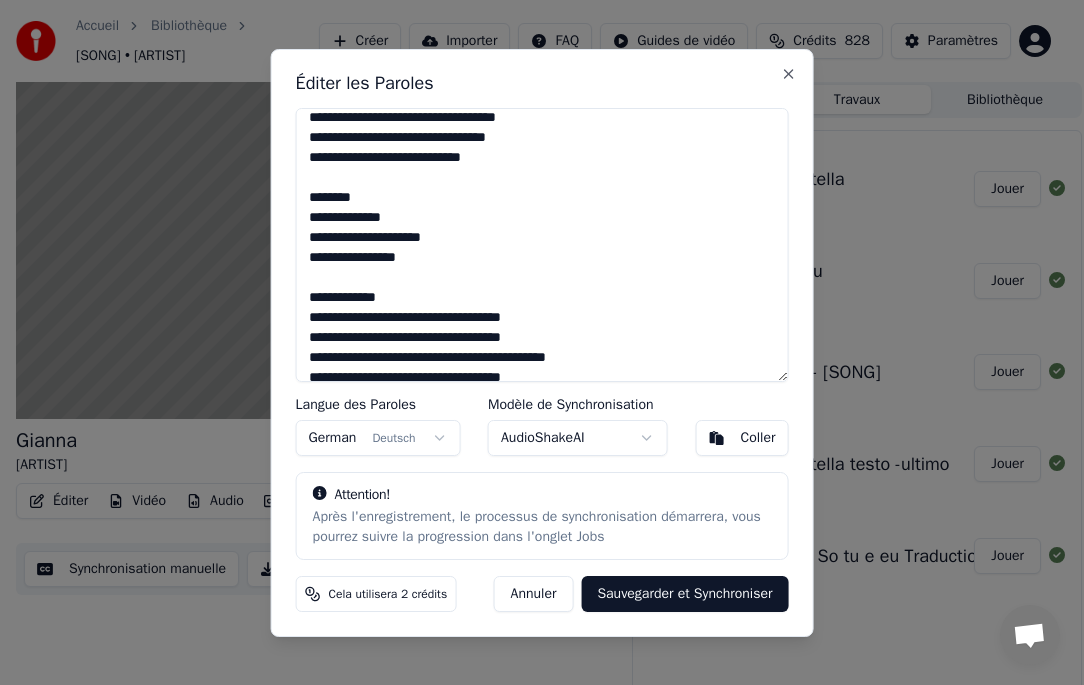 scroll, scrollTop: 508, scrollLeft: 0, axis: vertical 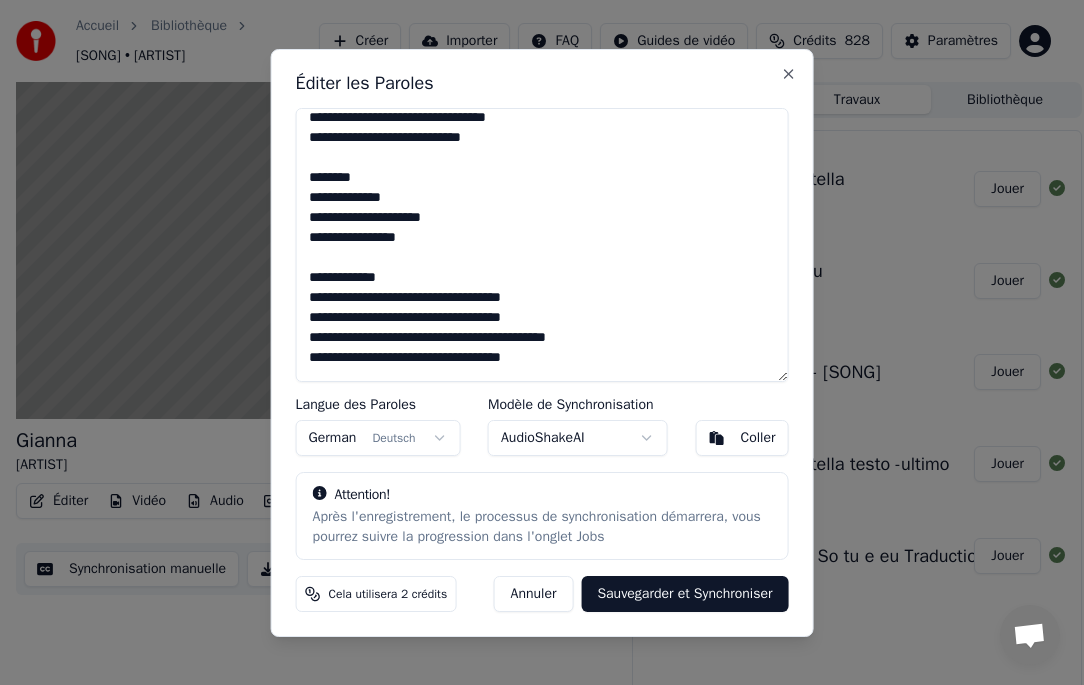 click at bounding box center [542, 245] 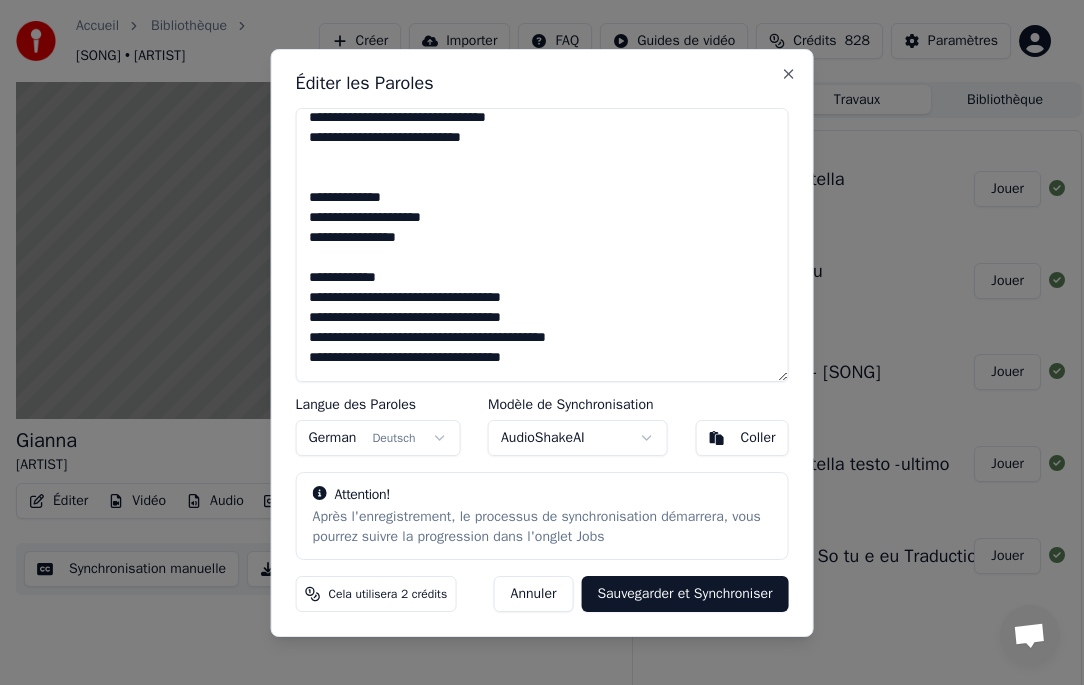 click at bounding box center [542, 245] 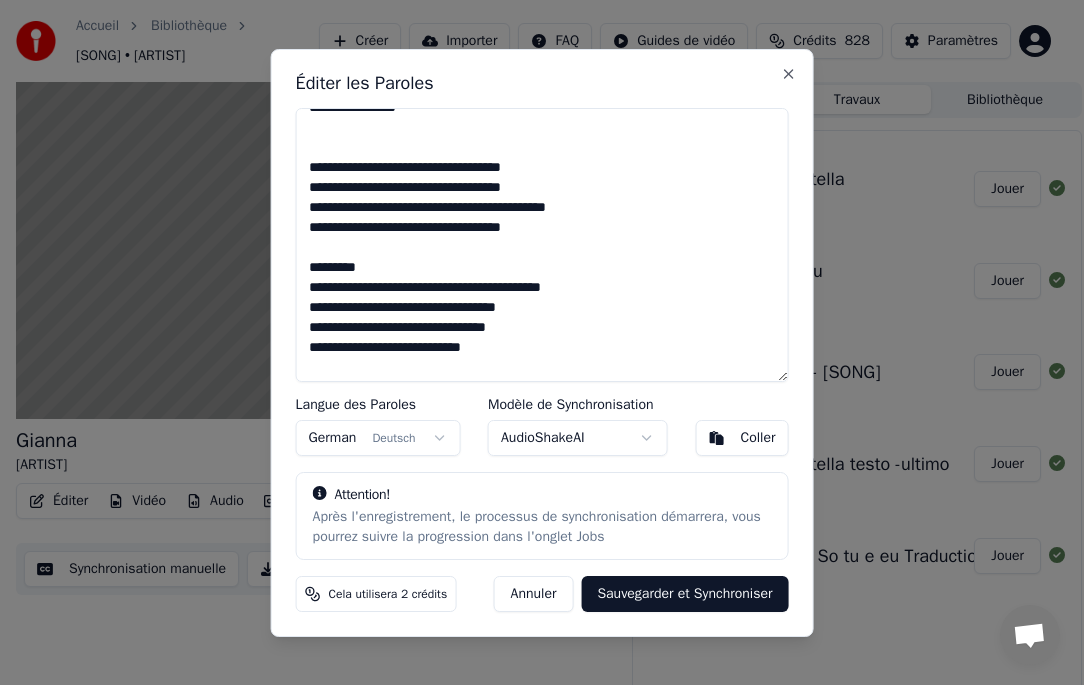 scroll, scrollTop: 708, scrollLeft: 0, axis: vertical 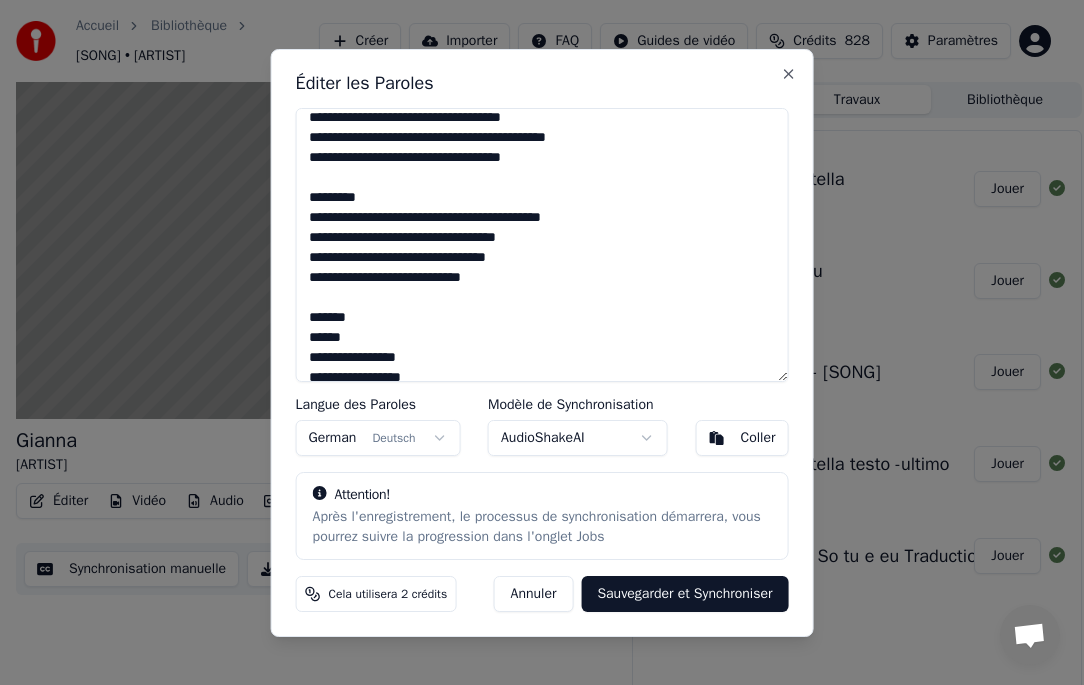 drag, startPoint x: 556, startPoint y: 180, endPoint x: 574, endPoint y: 191, distance: 21.095022 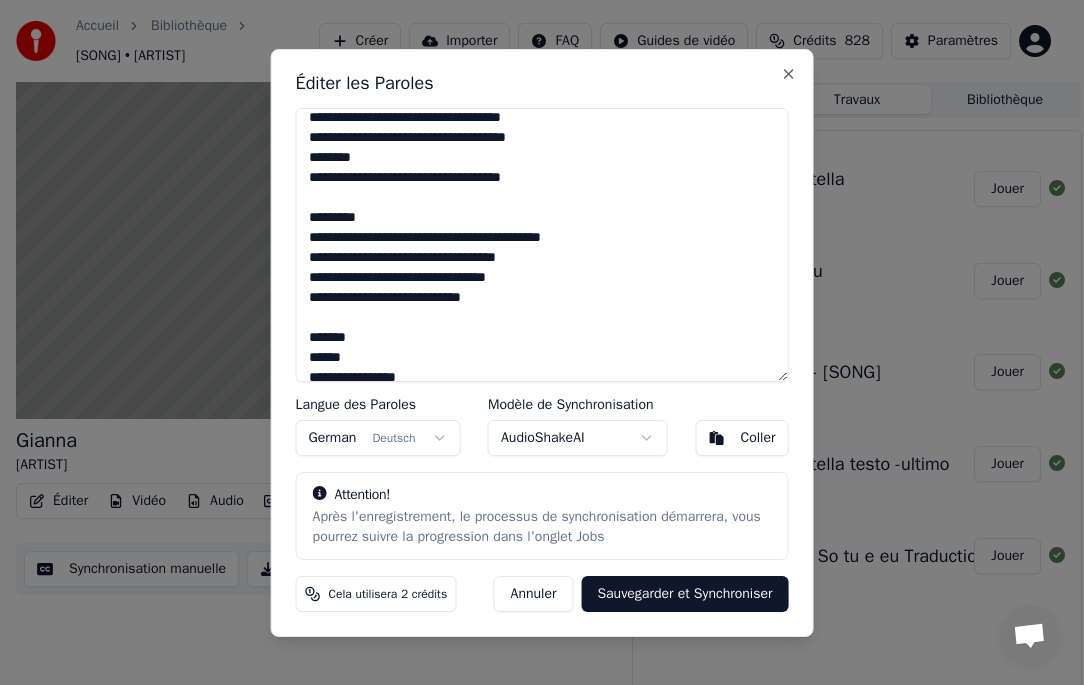 scroll, scrollTop: 788, scrollLeft: 0, axis: vertical 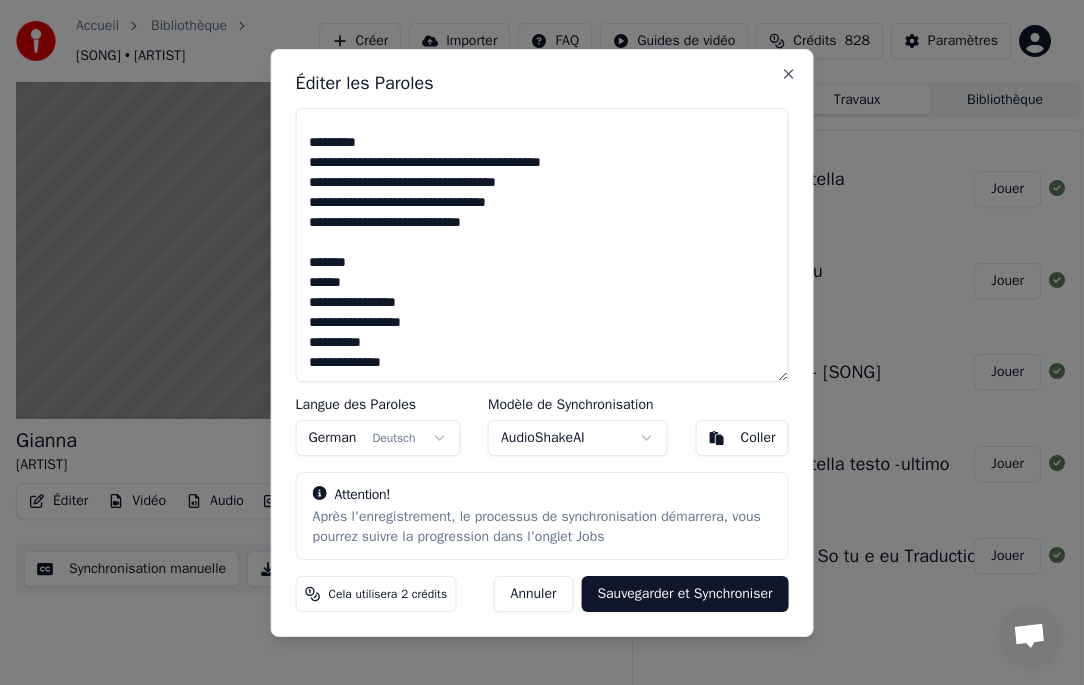 click at bounding box center [542, 245] 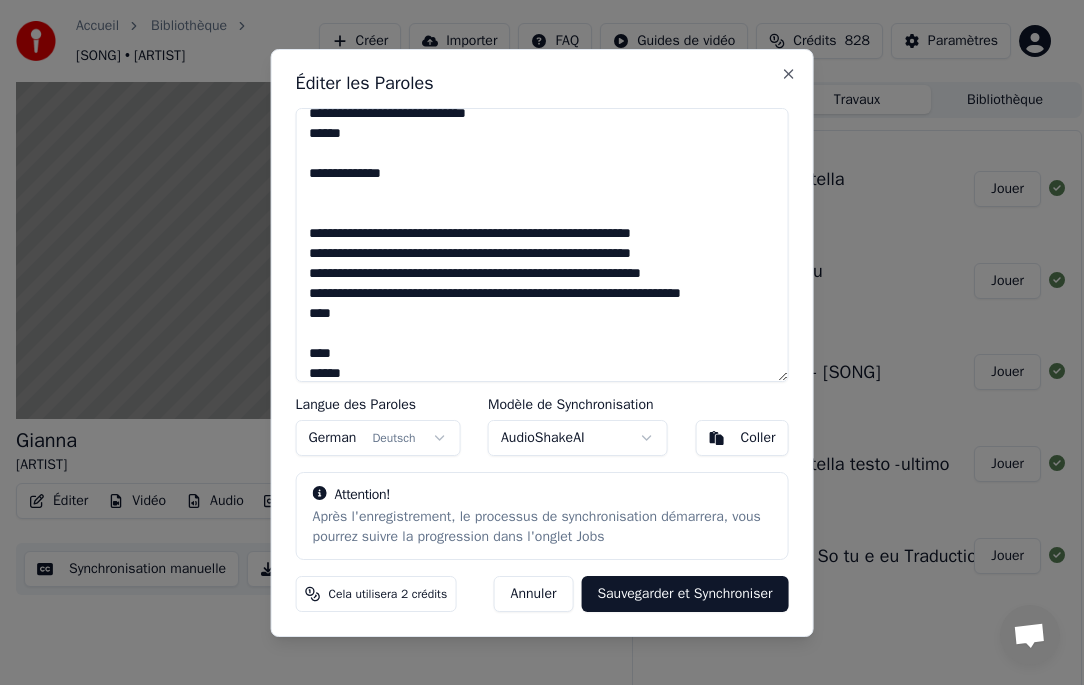 scroll, scrollTop: 200, scrollLeft: 0, axis: vertical 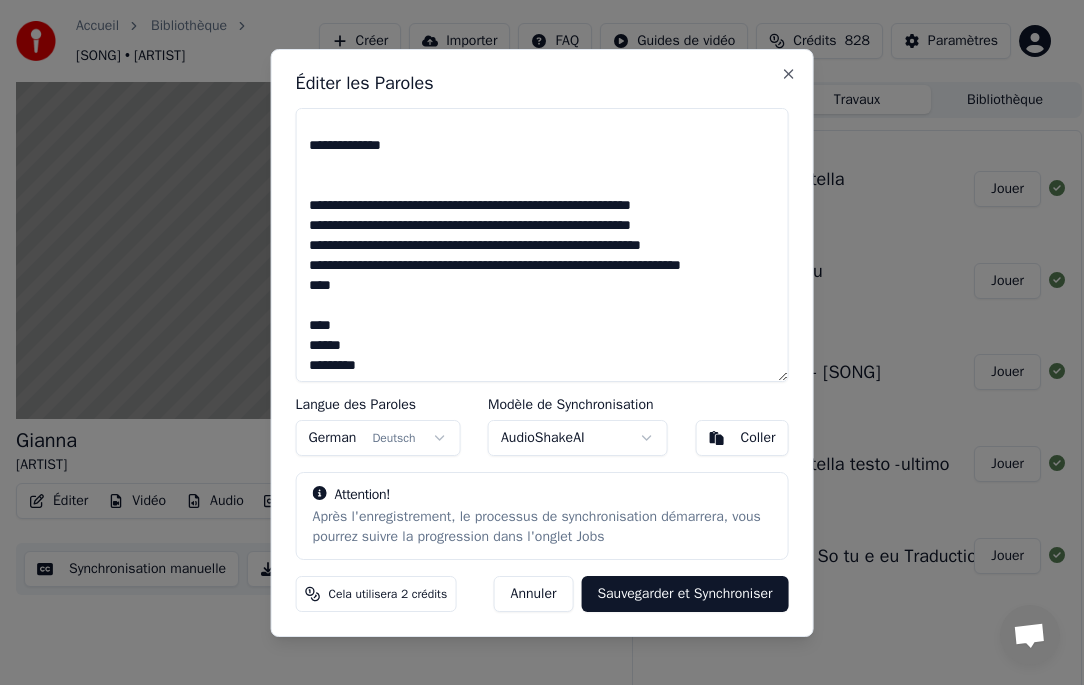 type on "**********" 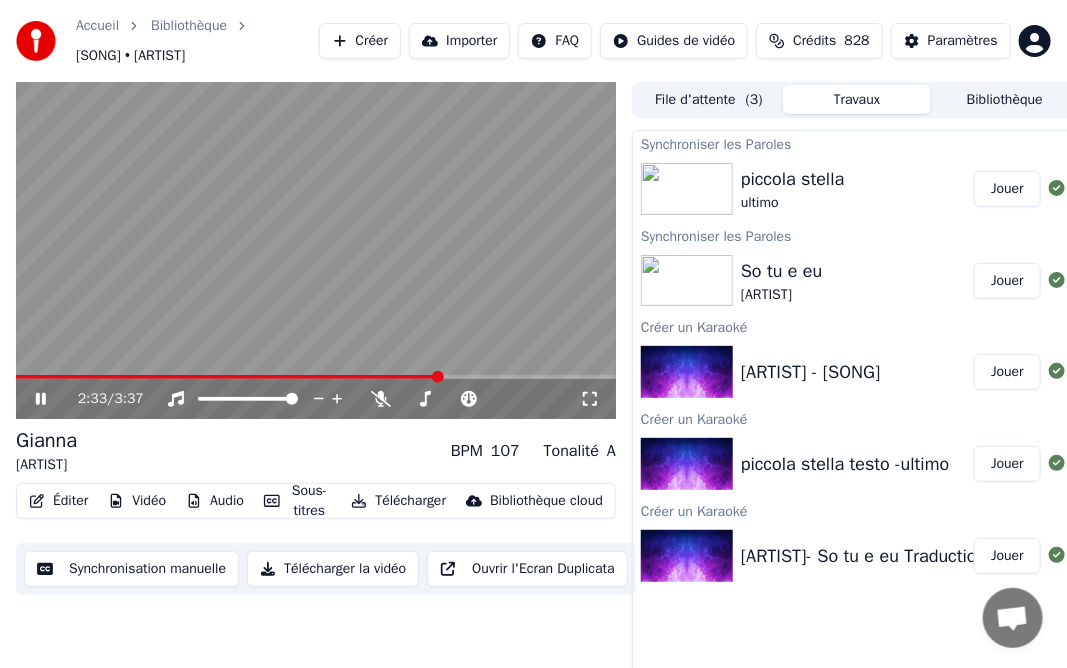 click on "[ARTIST]" at bounding box center [46, 465] 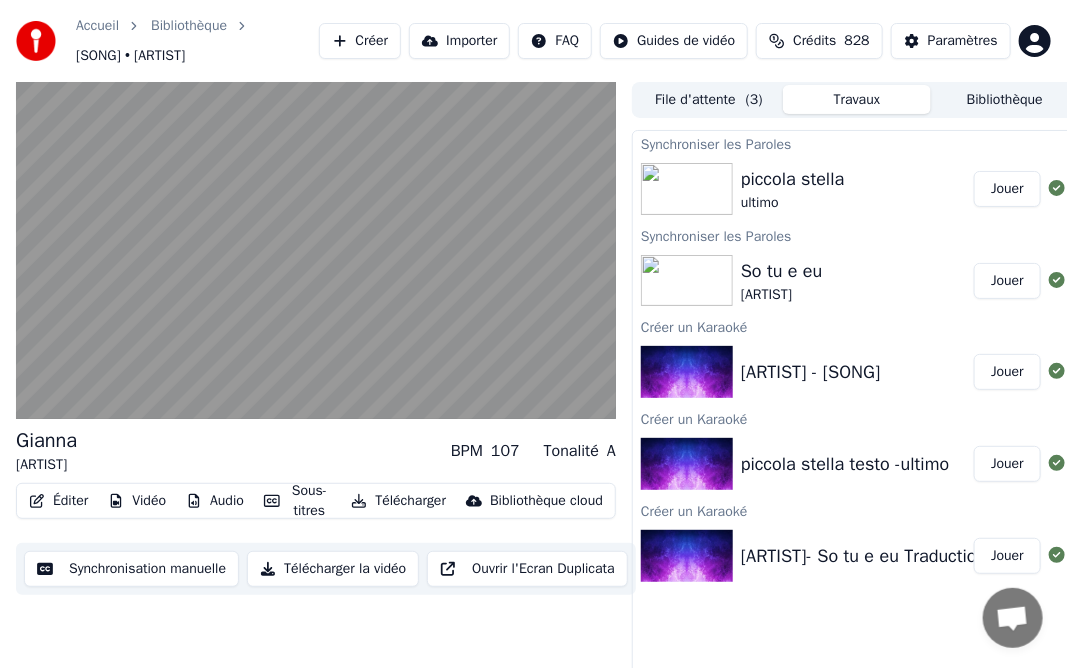 click on "Éditer" at bounding box center [58, 501] 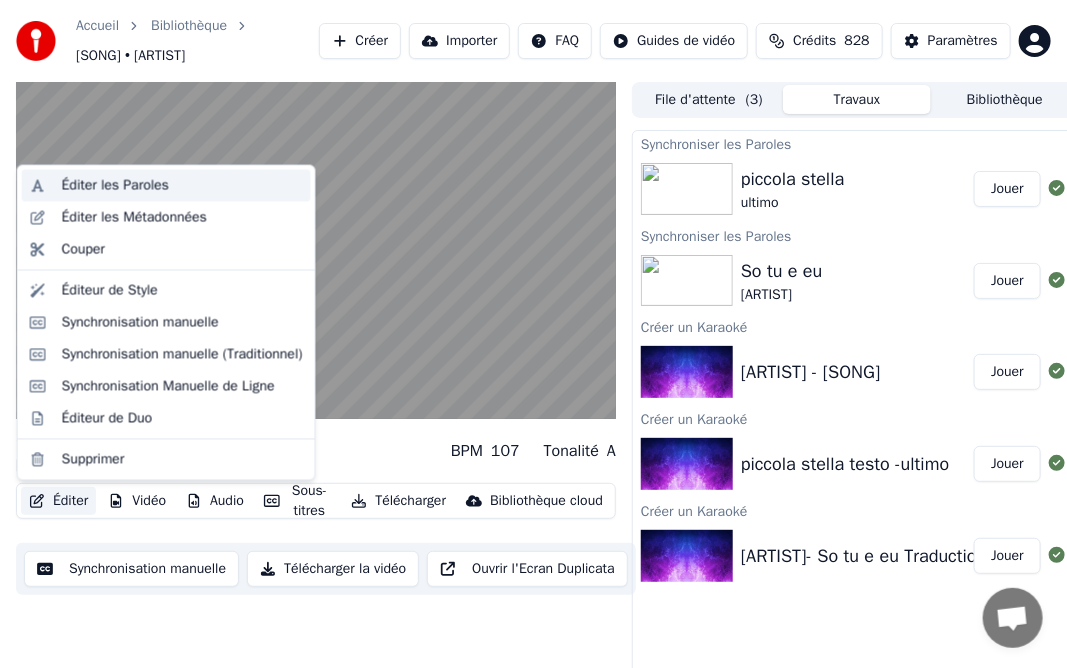 click on "Éditer les Paroles" at bounding box center (115, 186) 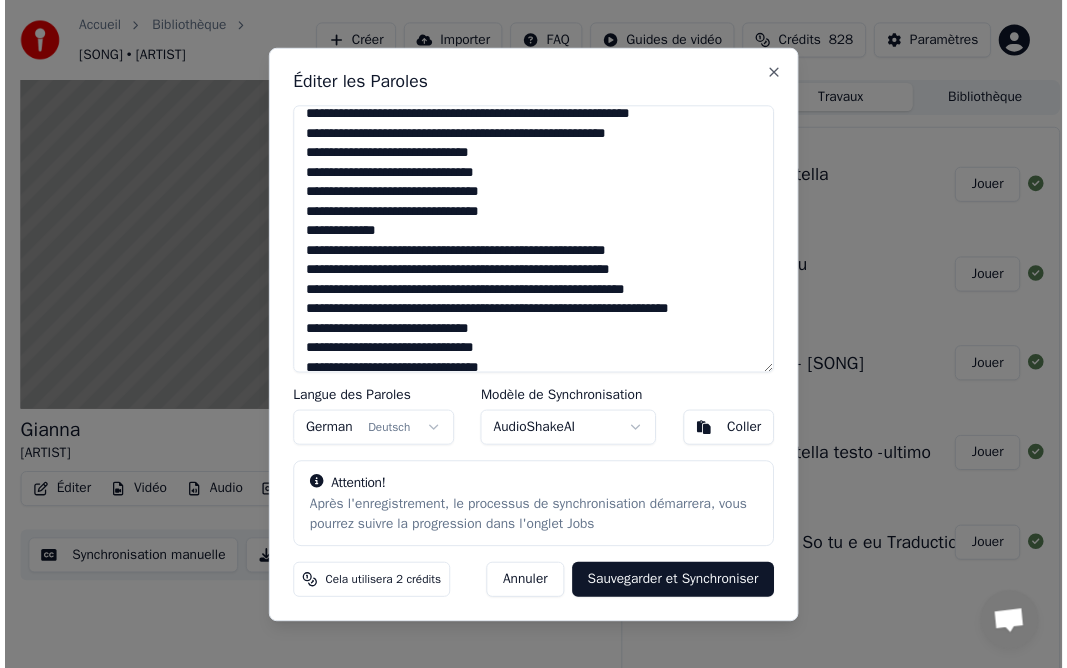 scroll, scrollTop: 0, scrollLeft: 0, axis: both 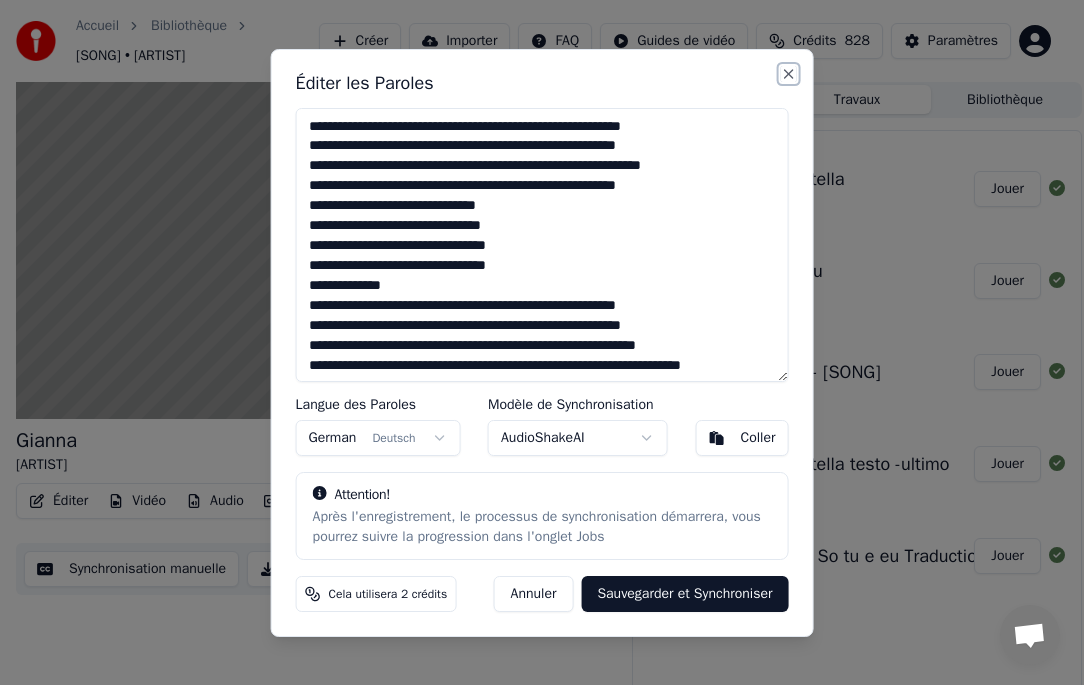 click on "Close" at bounding box center (788, 74) 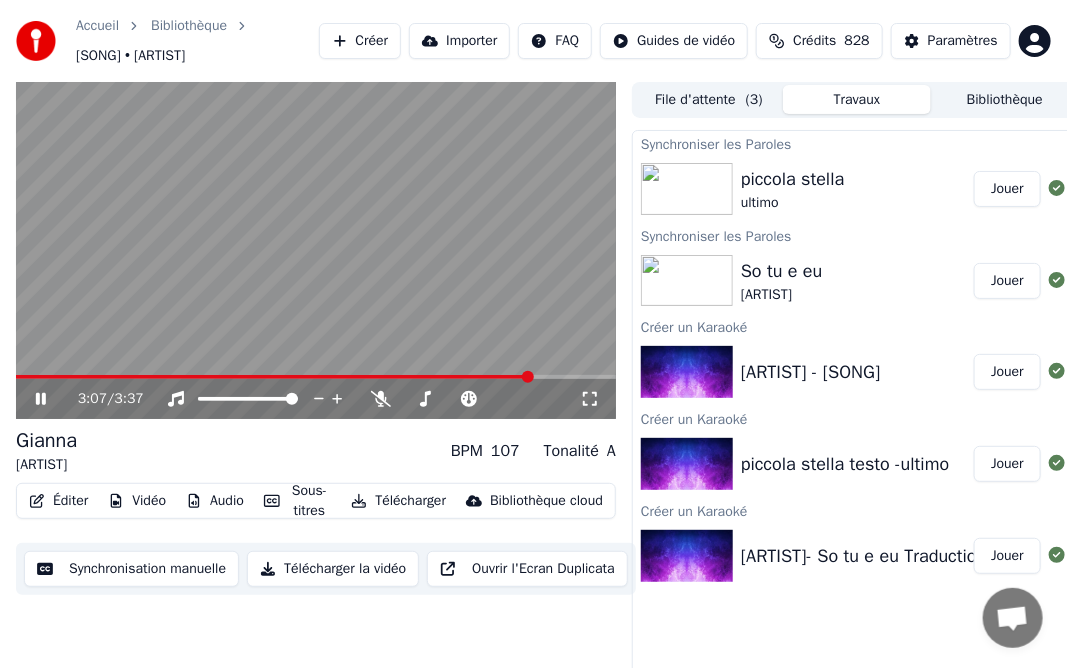 click at bounding box center [316, 251] 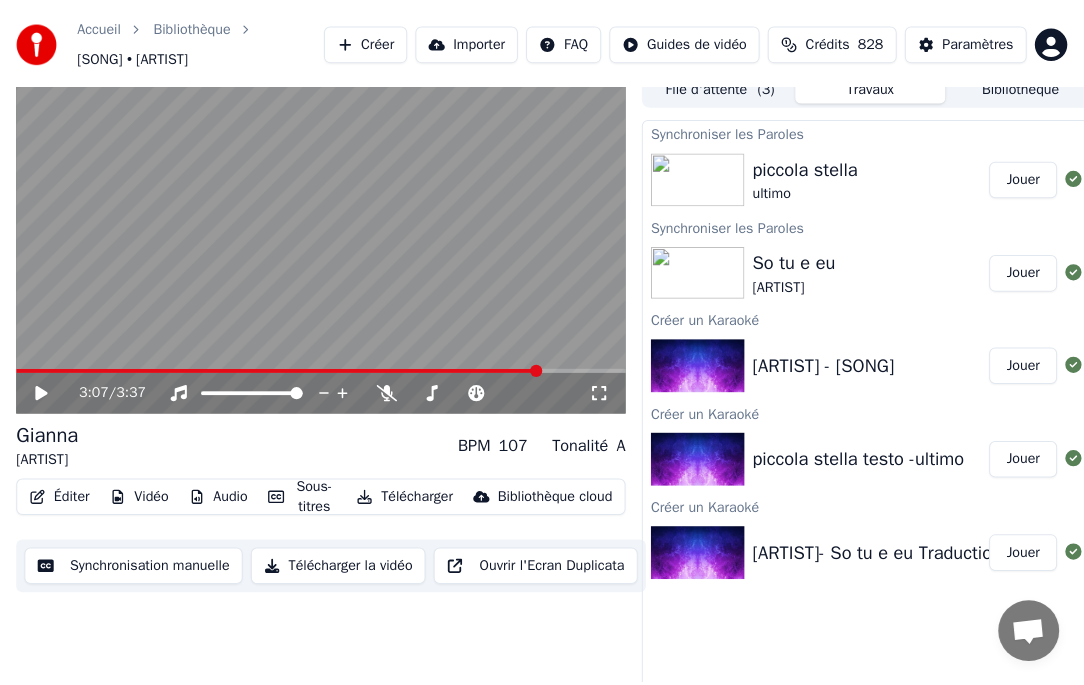 scroll, scrollTop: 0, scrollLeft: 0, axis: both 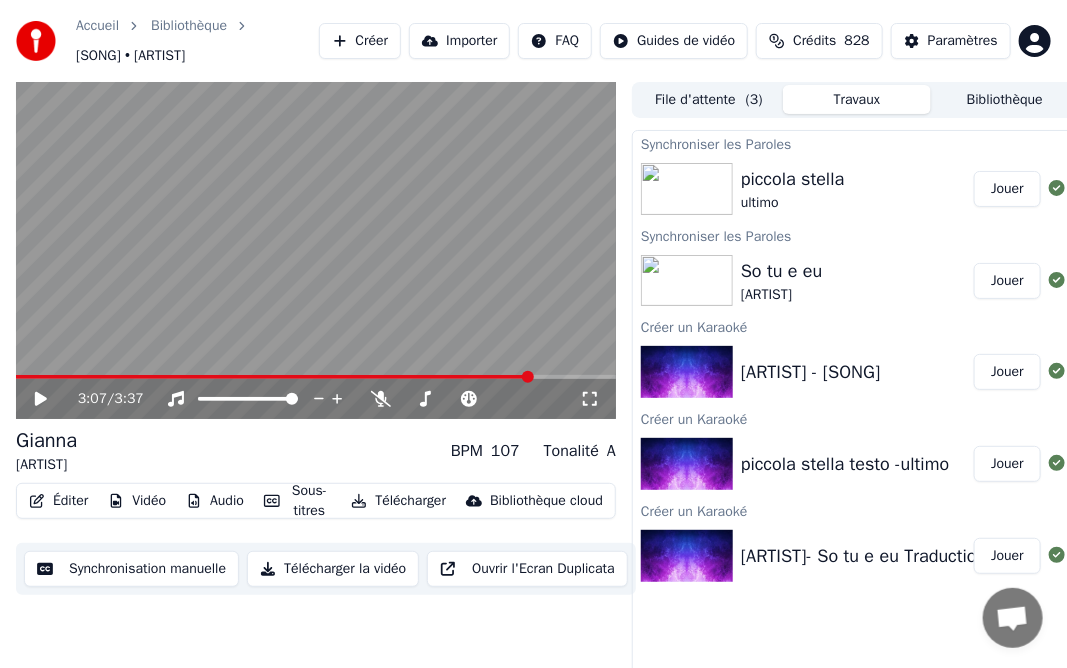 click 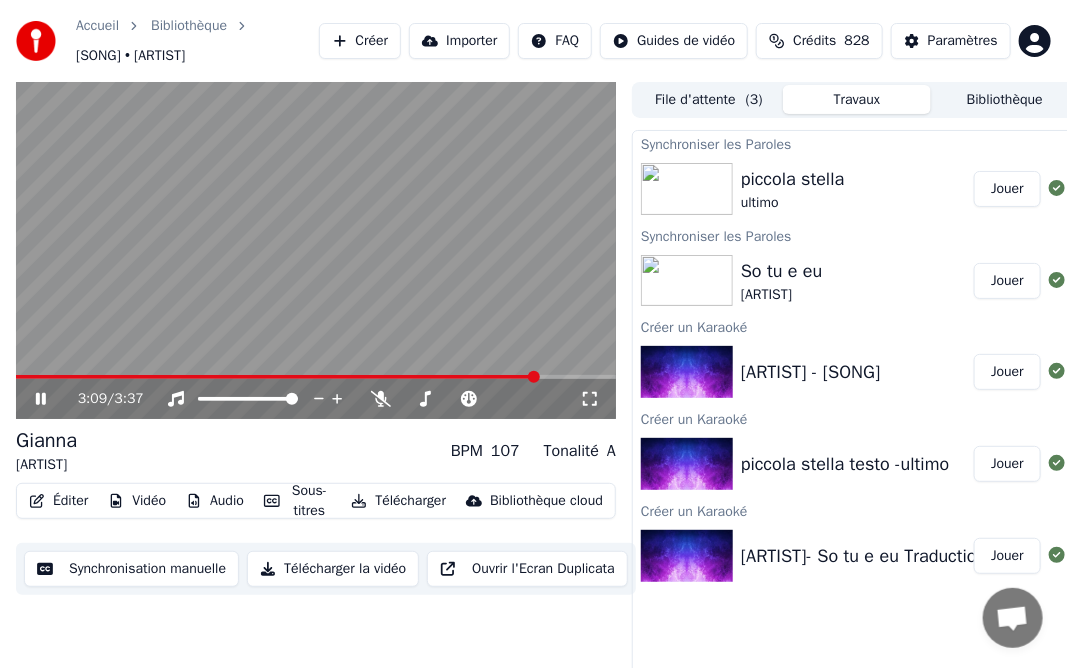 click at bounding box center [316, 251] 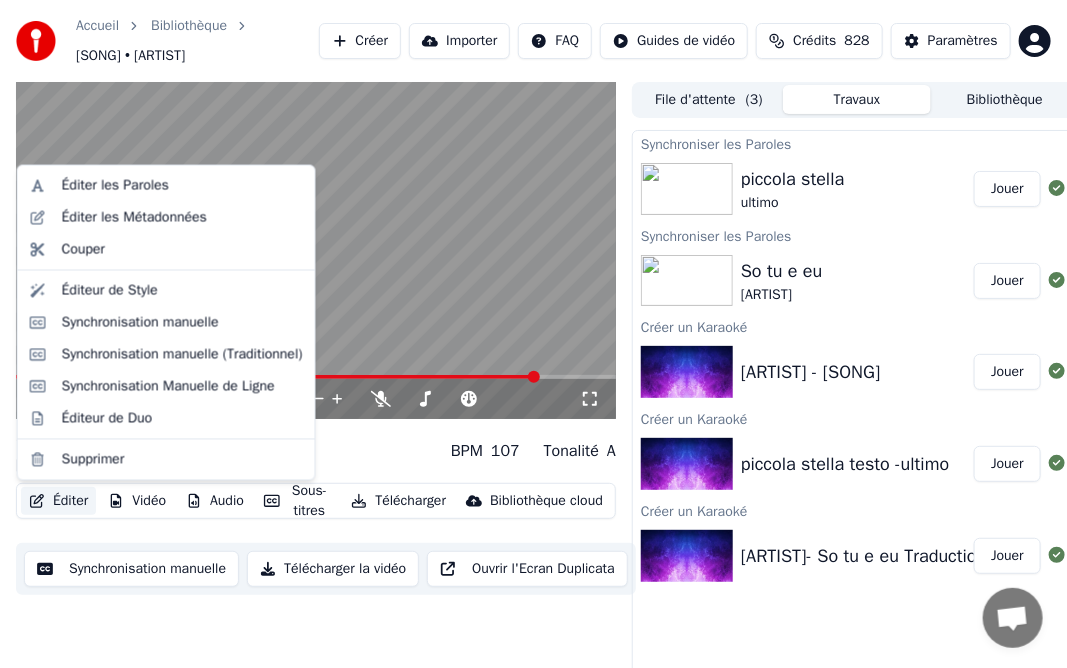 click on "Éditer" at bounding box center (58, 501) 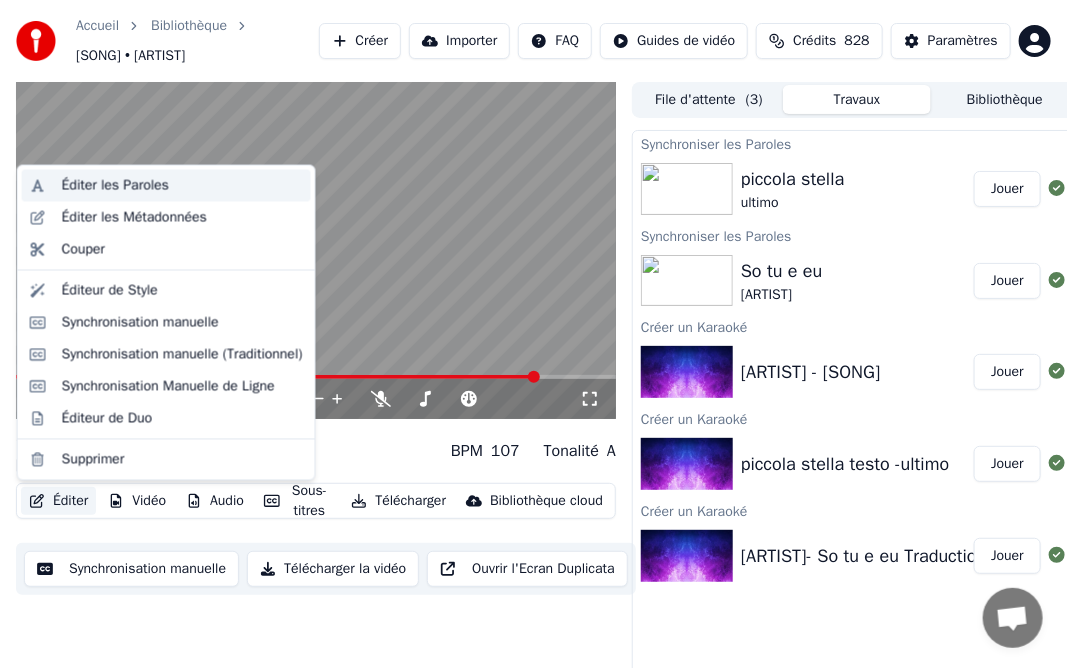 click on "Éditer les Paroles" at bounding box center (115, 186) 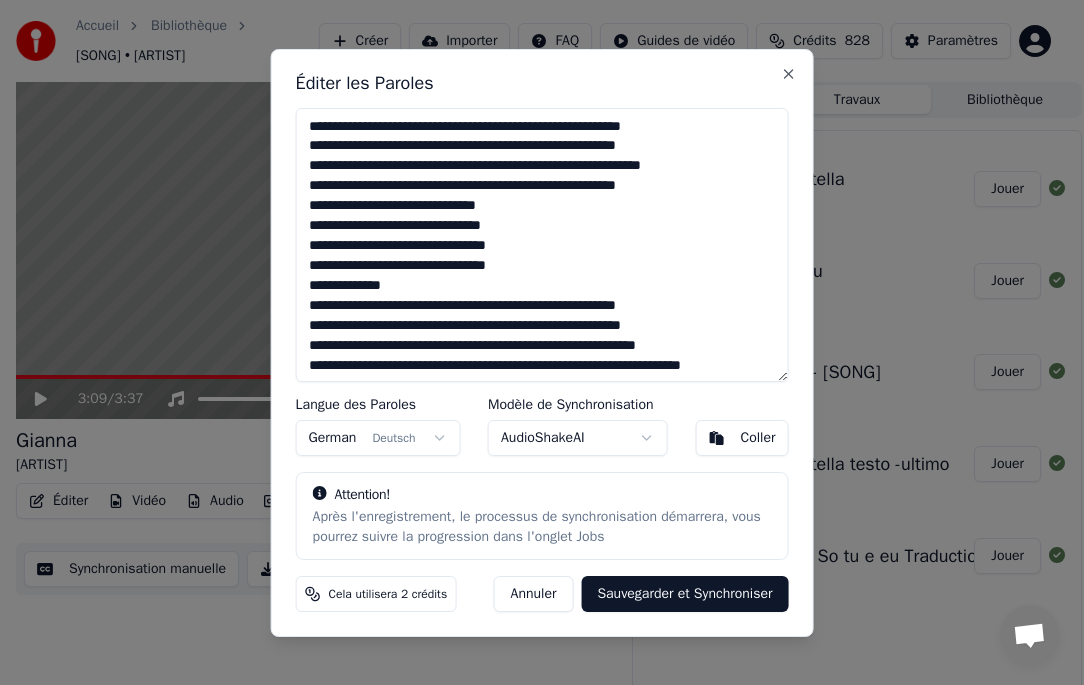 drag, startPoint x: 584, startPoint y: 59, endPoint x: 434, endPoint y: 58, distance: 150.00333 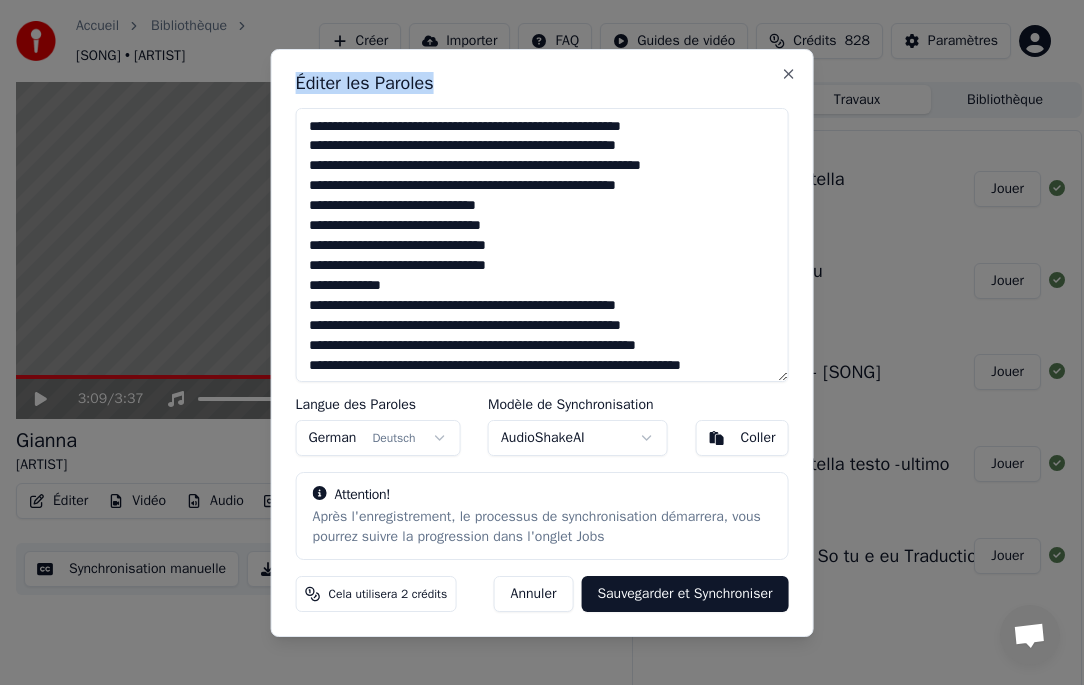 drag, startPoint x: 558, startPoint y: 65, endPoint x: 500, endPoint y: 126, distance: 84.17244 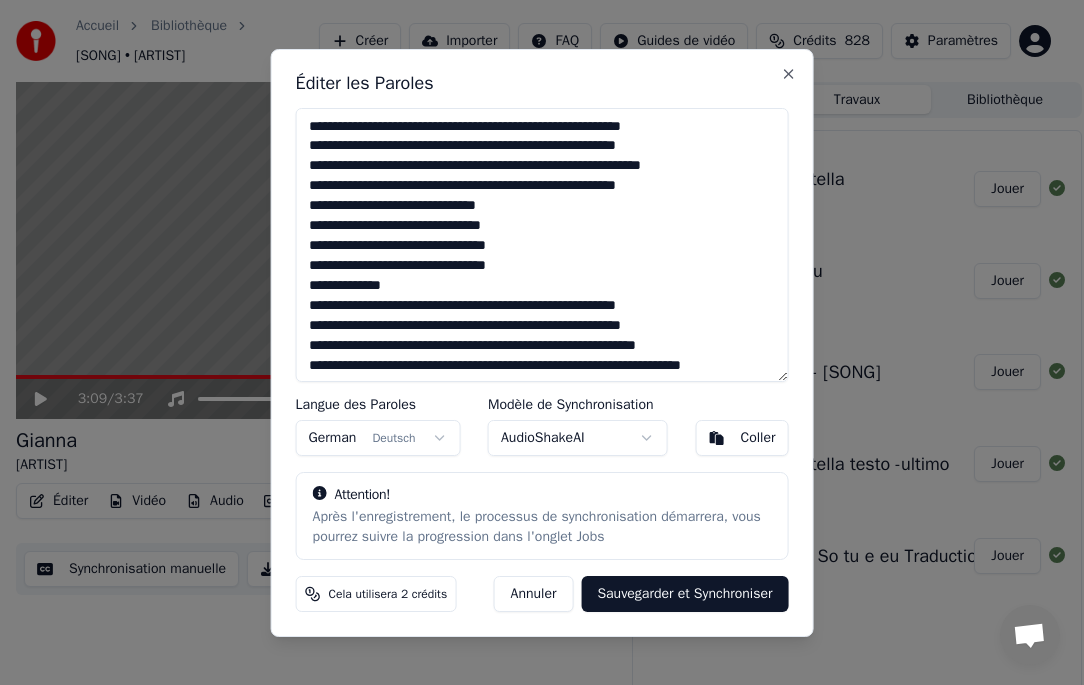click at bounding box center [542, 245] 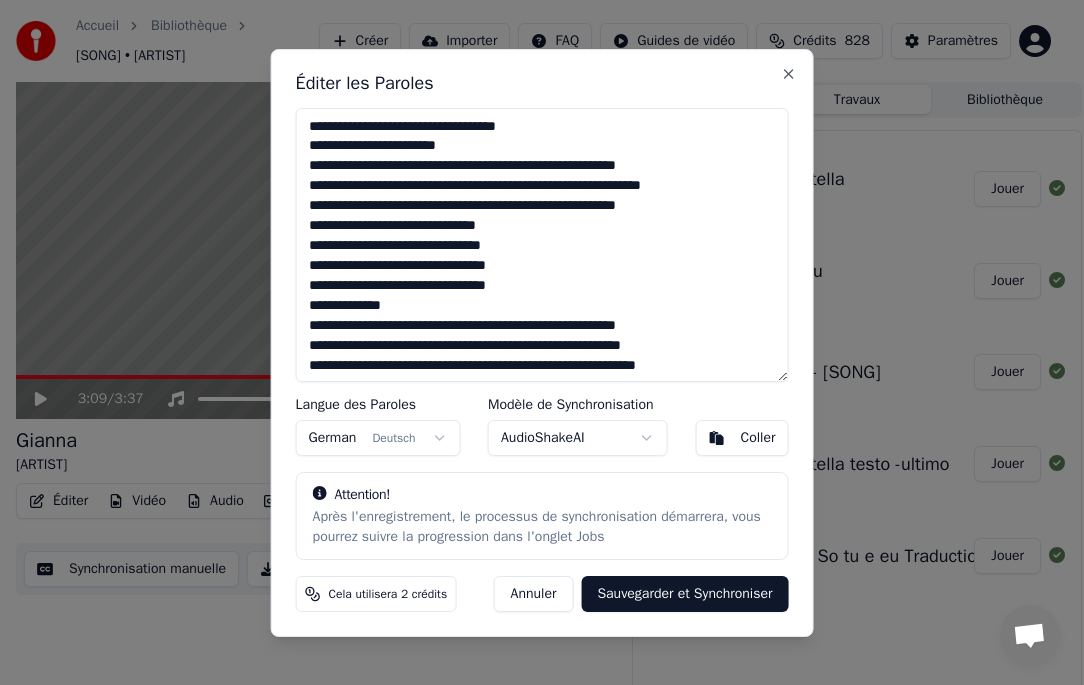 click at bounding box center (542, 245) 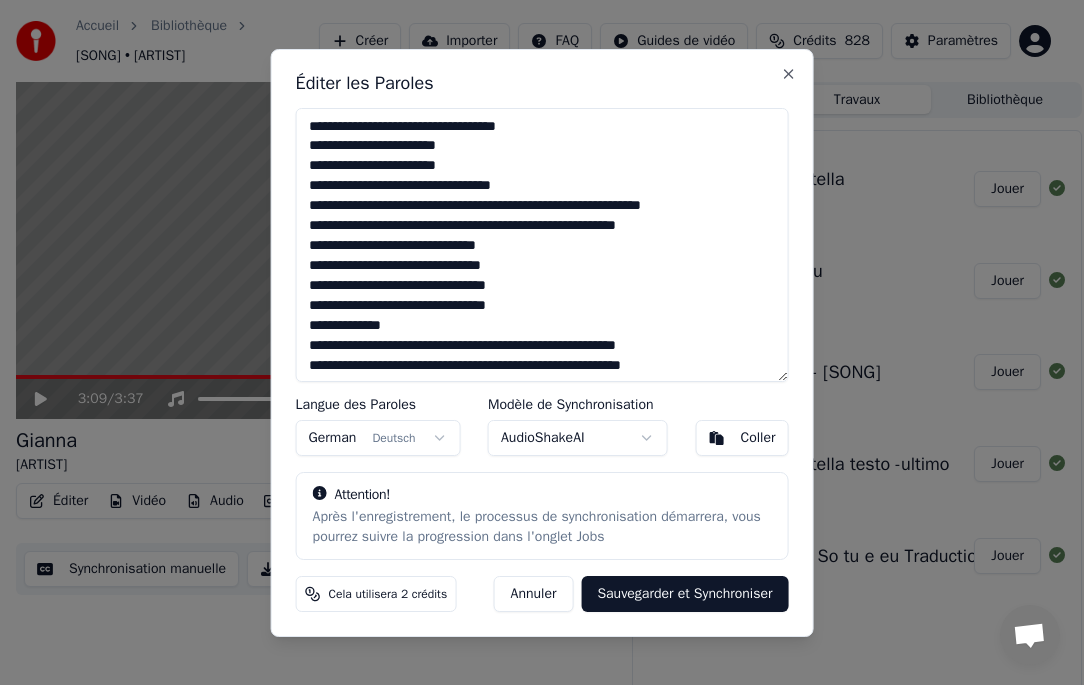 click at bounding box center (542, 245) 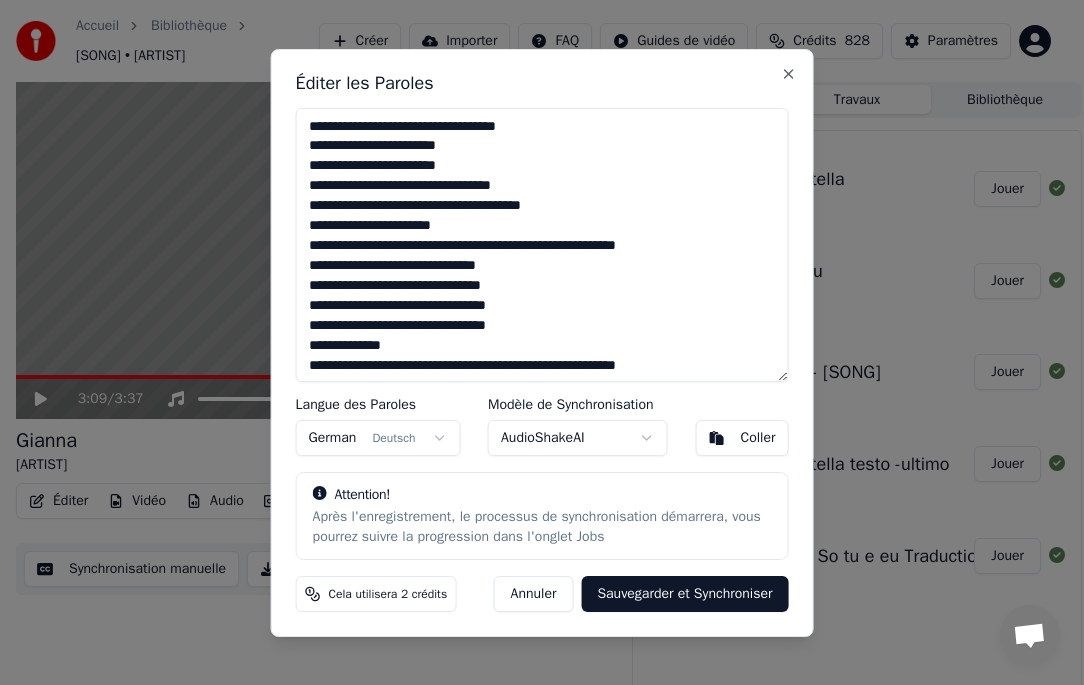 click at bounding box center [542, 245] 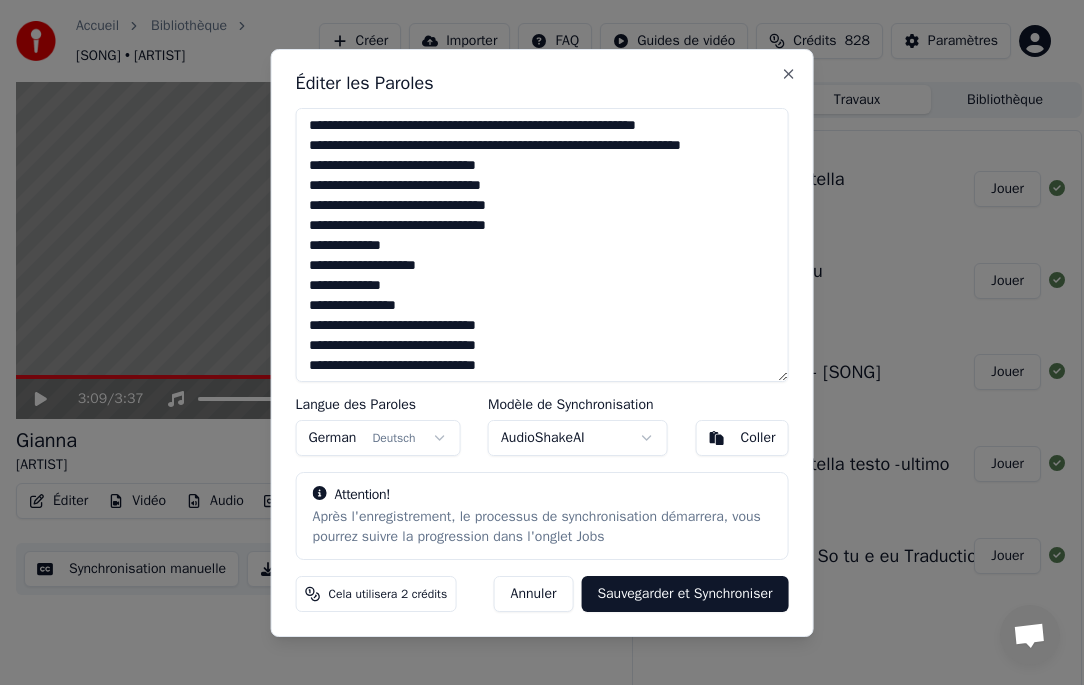 scroll, scrollTop: 100, scrollLeft: 0, axis: vertical 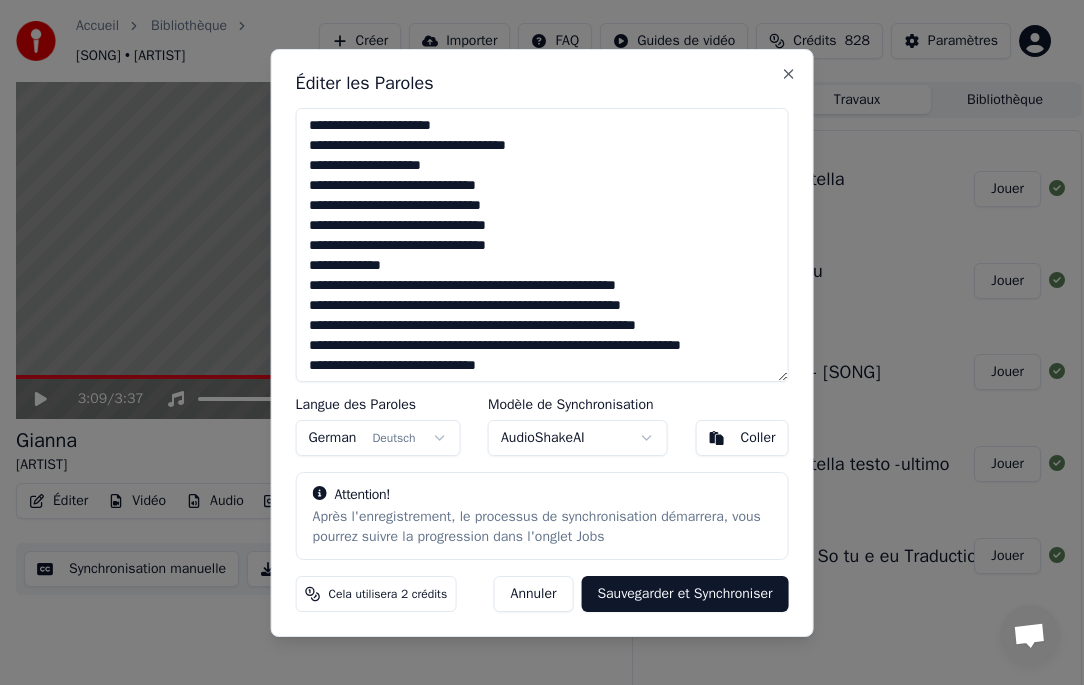 click at bounding box center (542, 245) 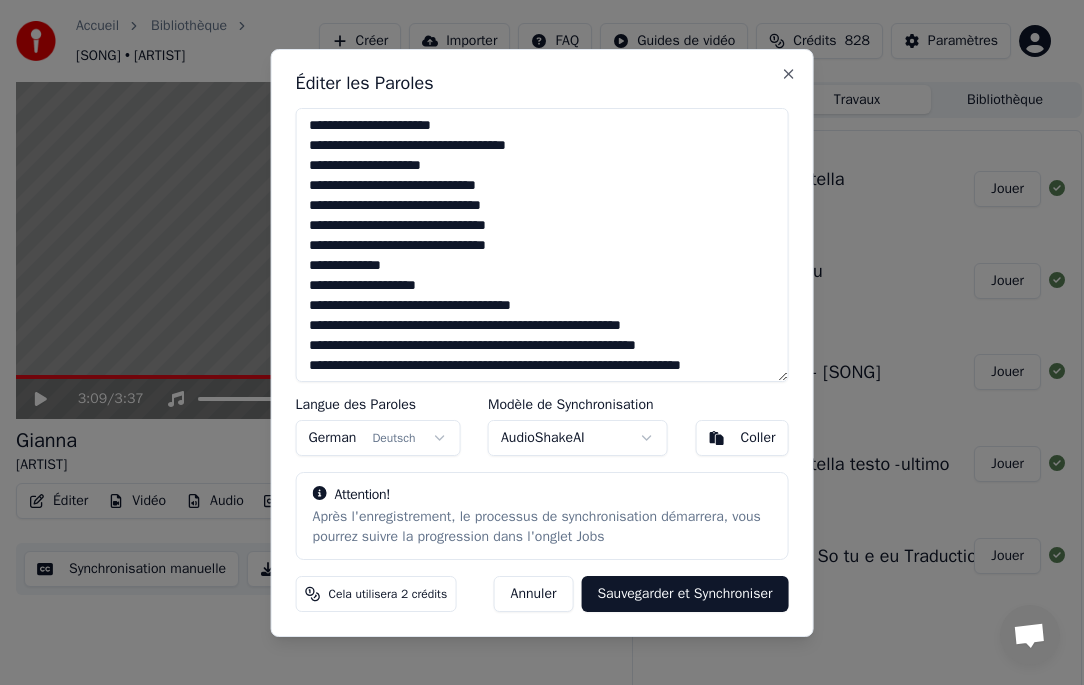 click at bounding box center (542, 245) 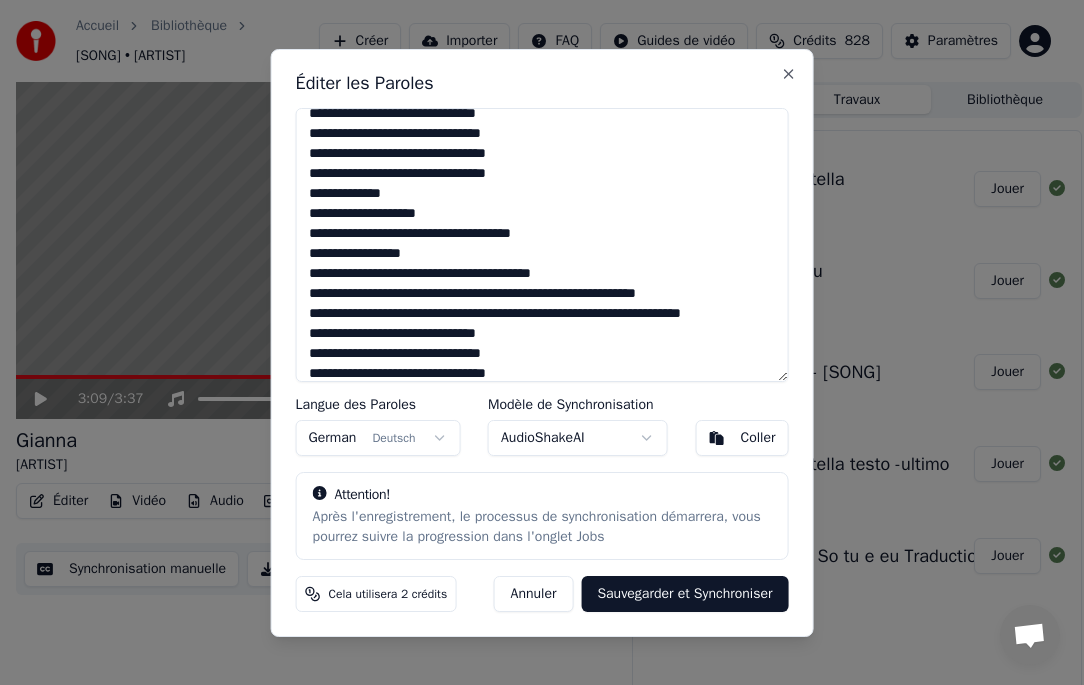 scroll, scrollTop: 200, scrollLeft: 0, axis: vertical 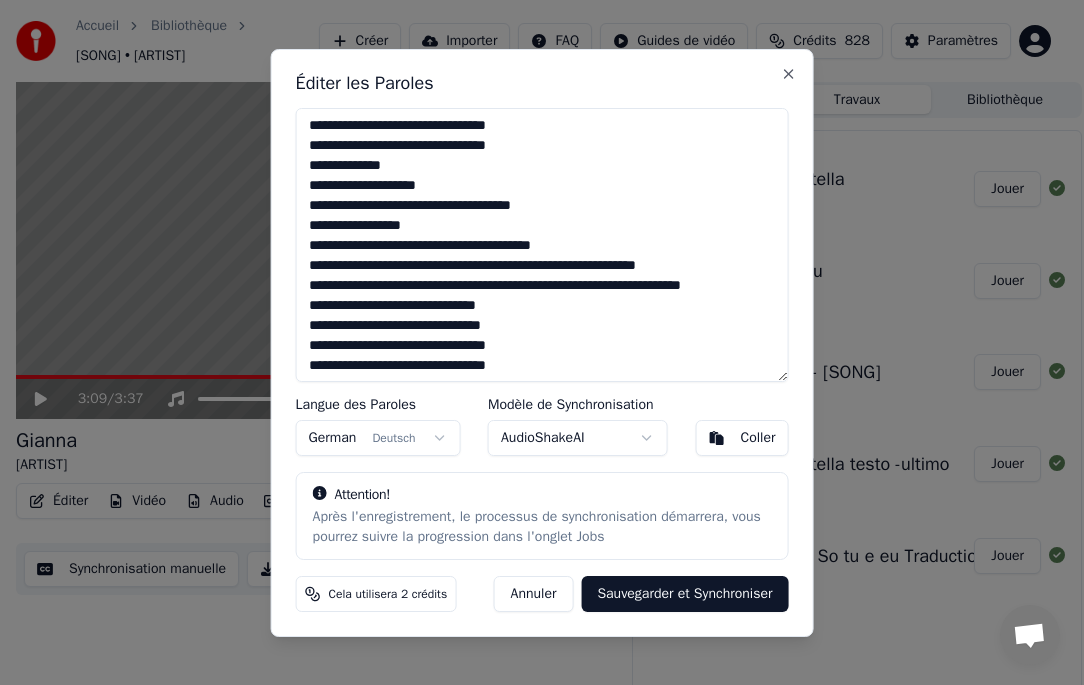 click at bounding box center [542, 245] 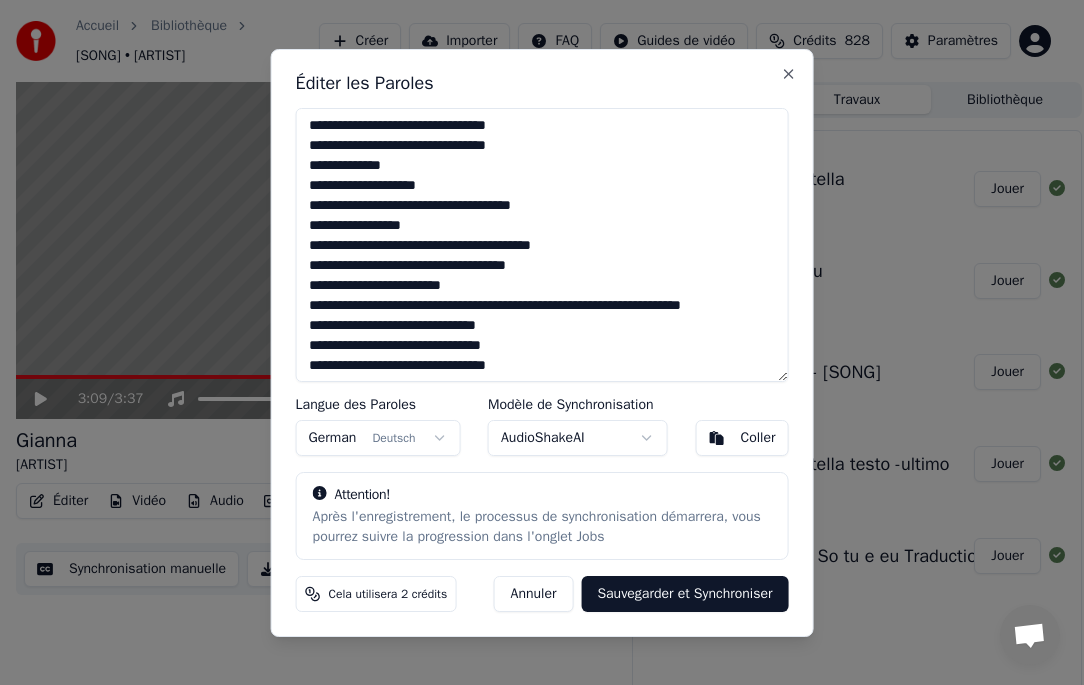 click at bounding box center (542, 245) 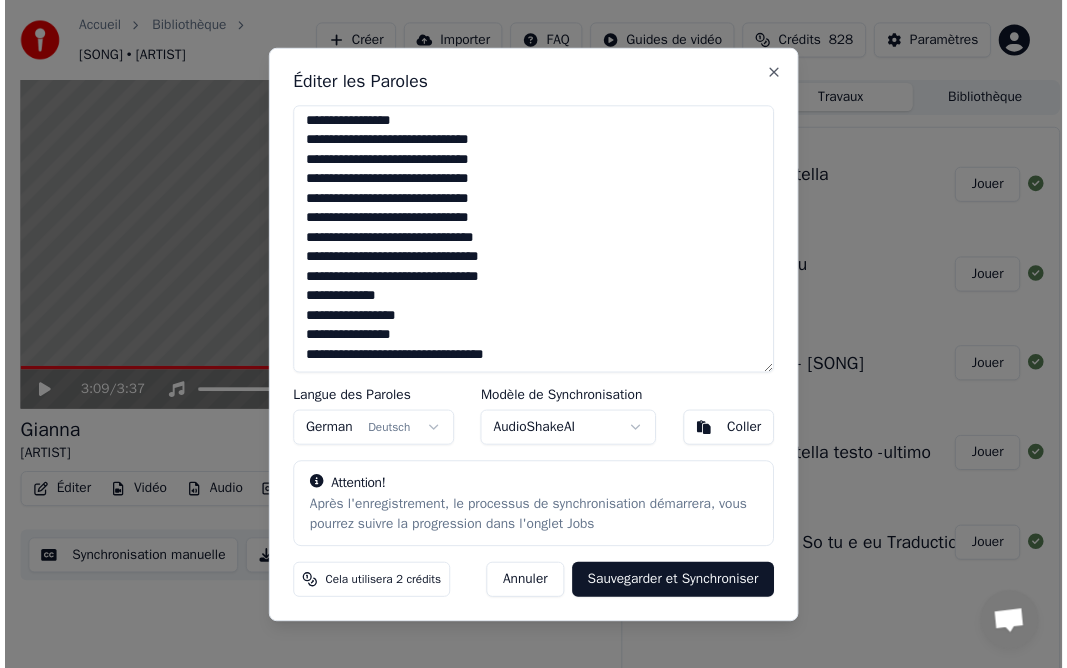 scroll, scrollTop: 462, scrollLeft: 0, axis: vertical 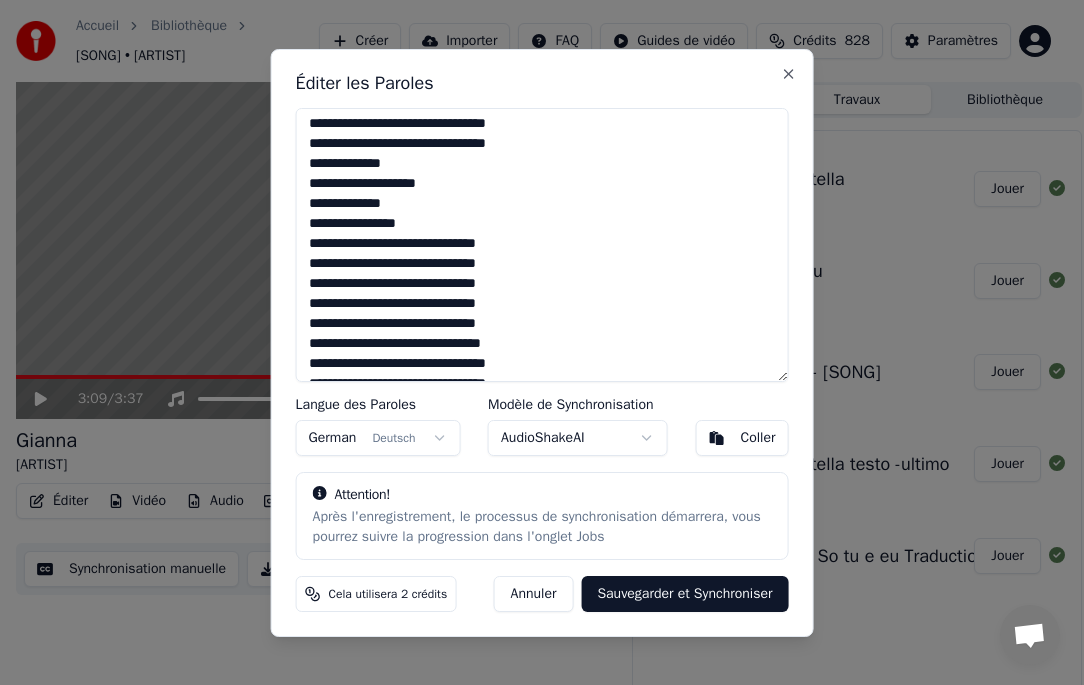 type on "**********" 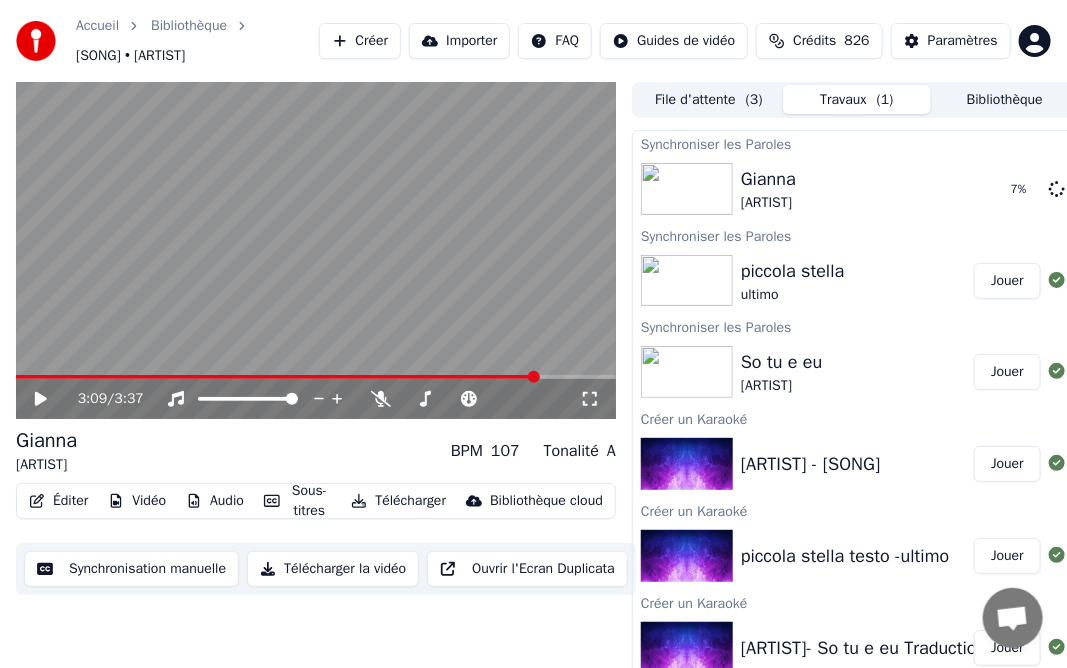 click on "Jouer" at bounding box center [1007, 281] 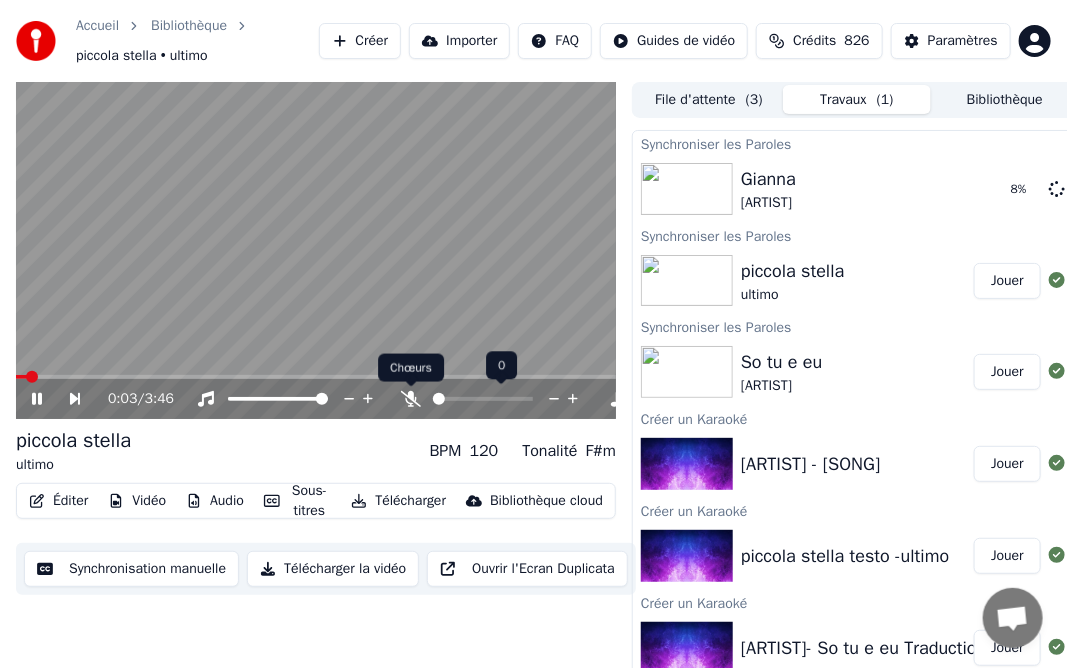 click 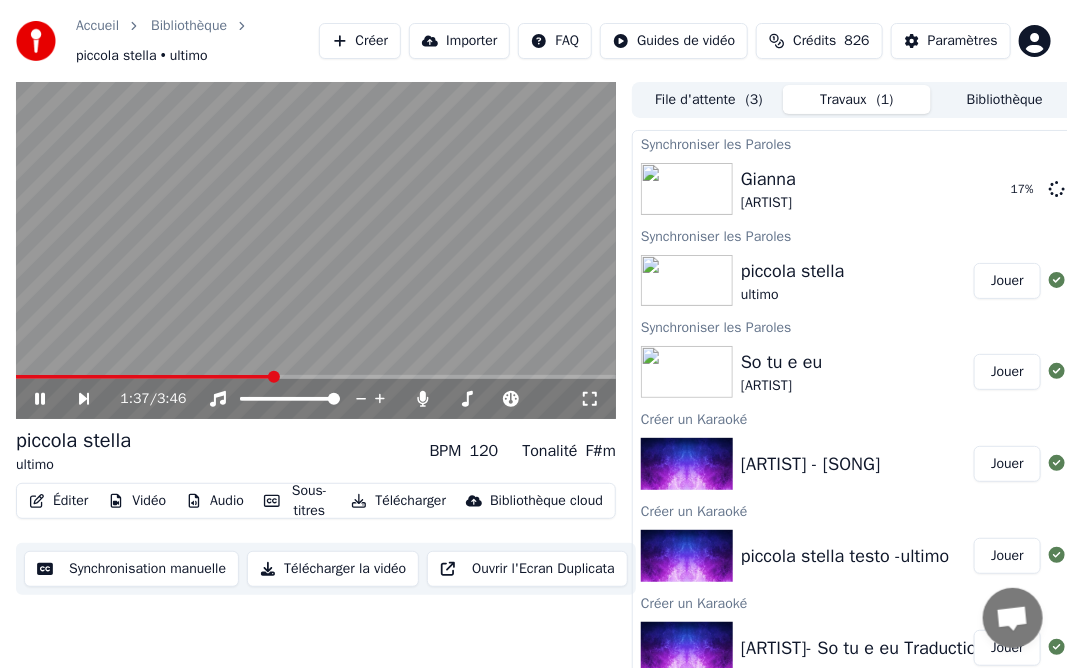 click at bounding box center (316, 377) 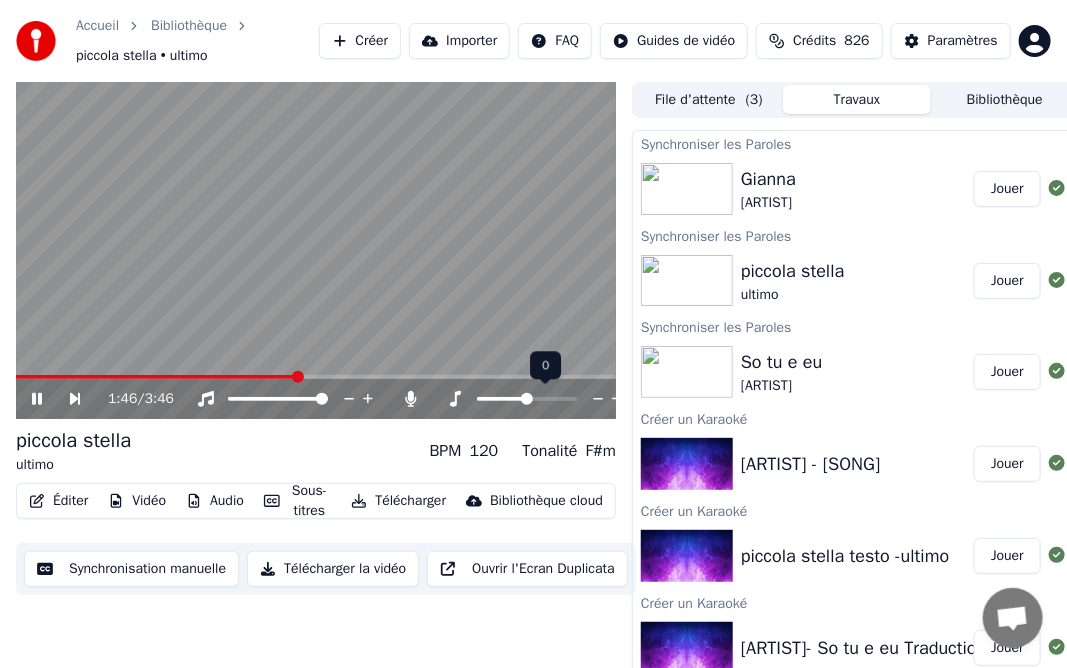 click at bounding box center (316, 251) 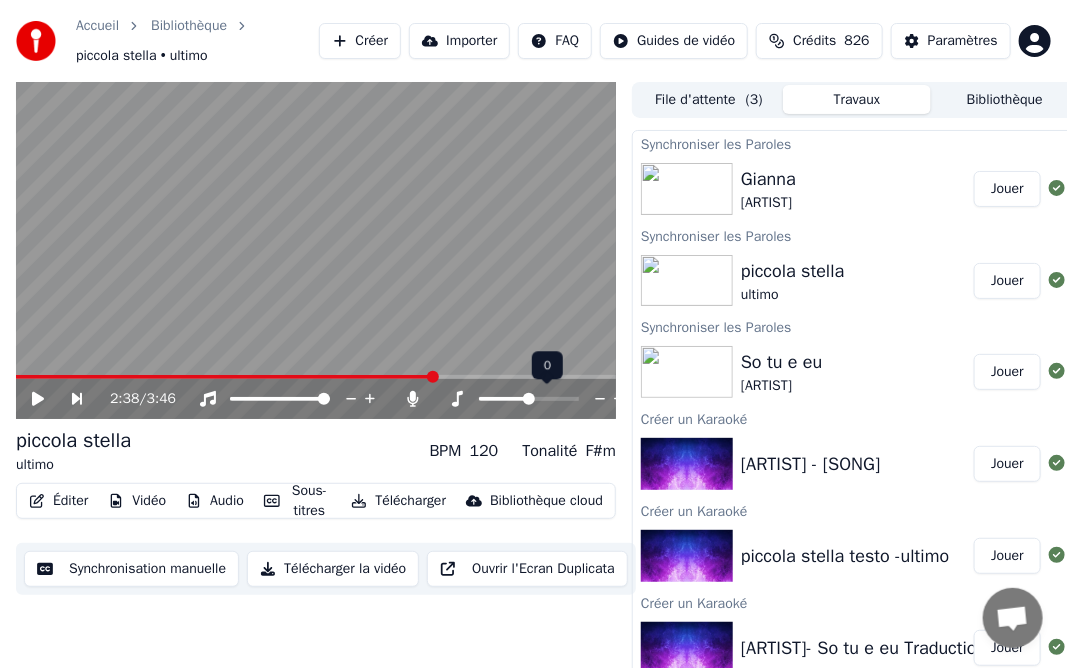 click at bounding box center [316, 377] 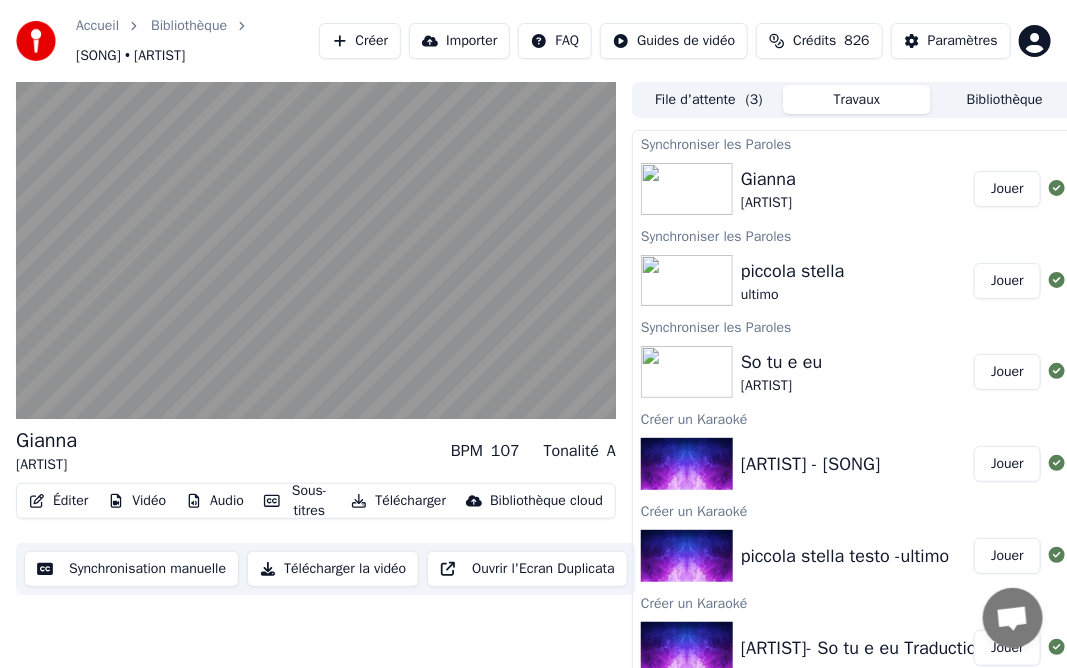 drag, startPoint x: 459, startPoint y: 457, endPoint x: 320, endPoint y: 558, distance: 171.81967 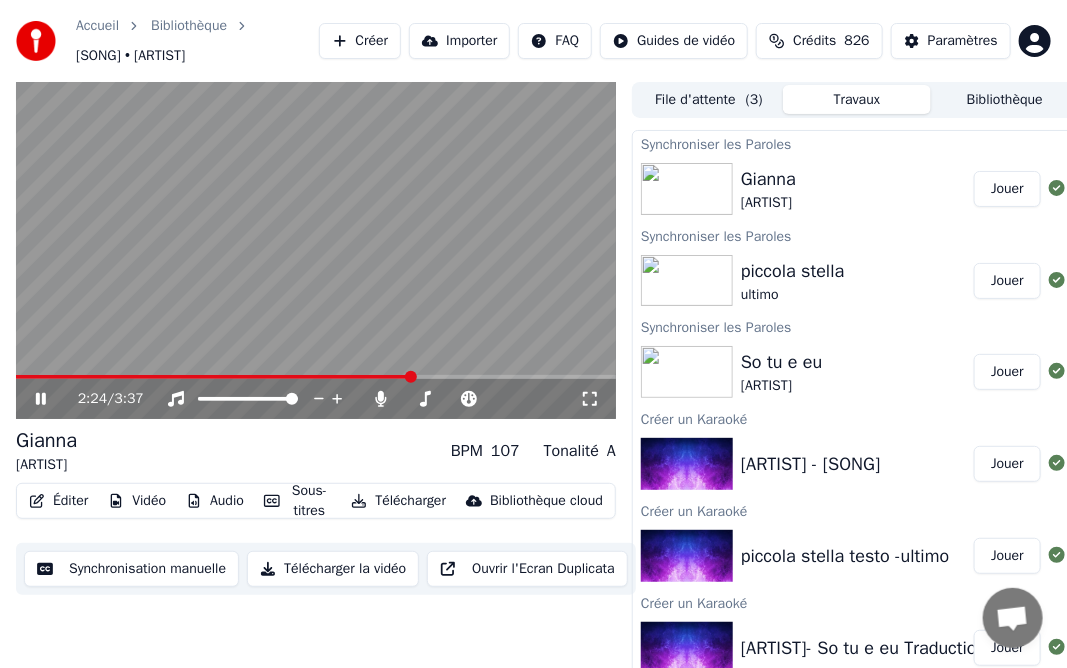 click at bounding box center [316, 377] 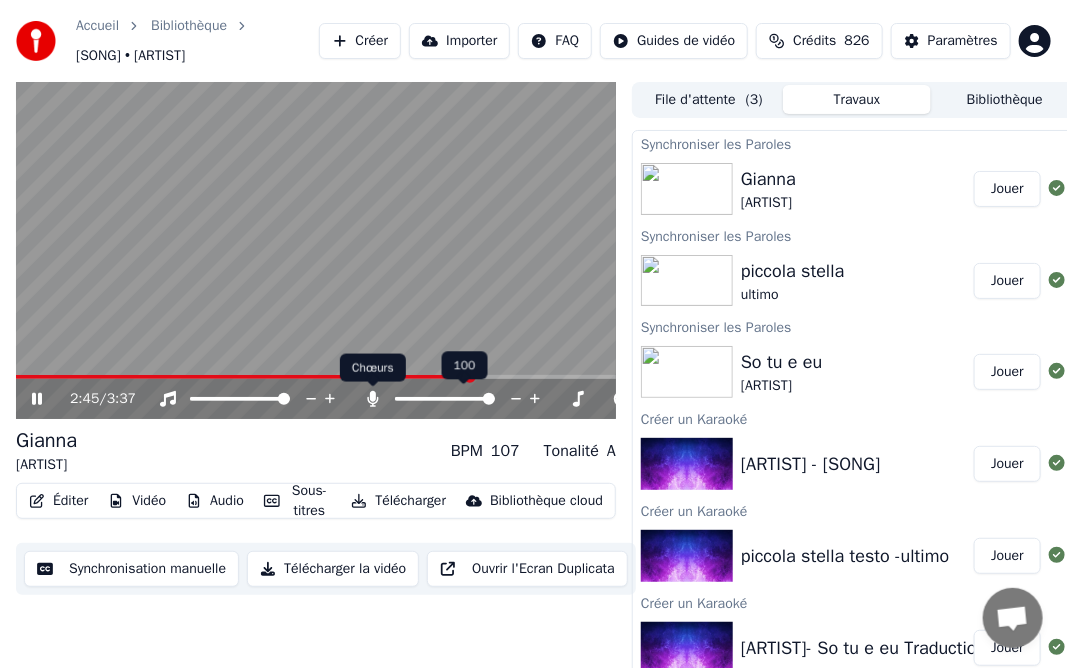 click 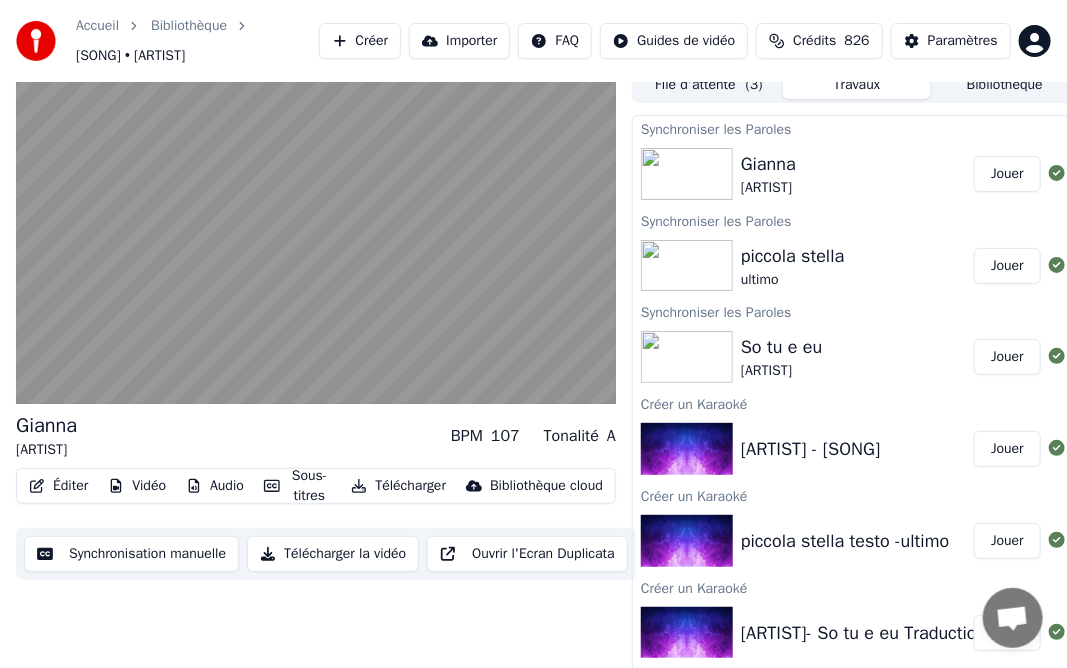 scroll, scrollTop: 0, scrollLeft: 0, axis: both 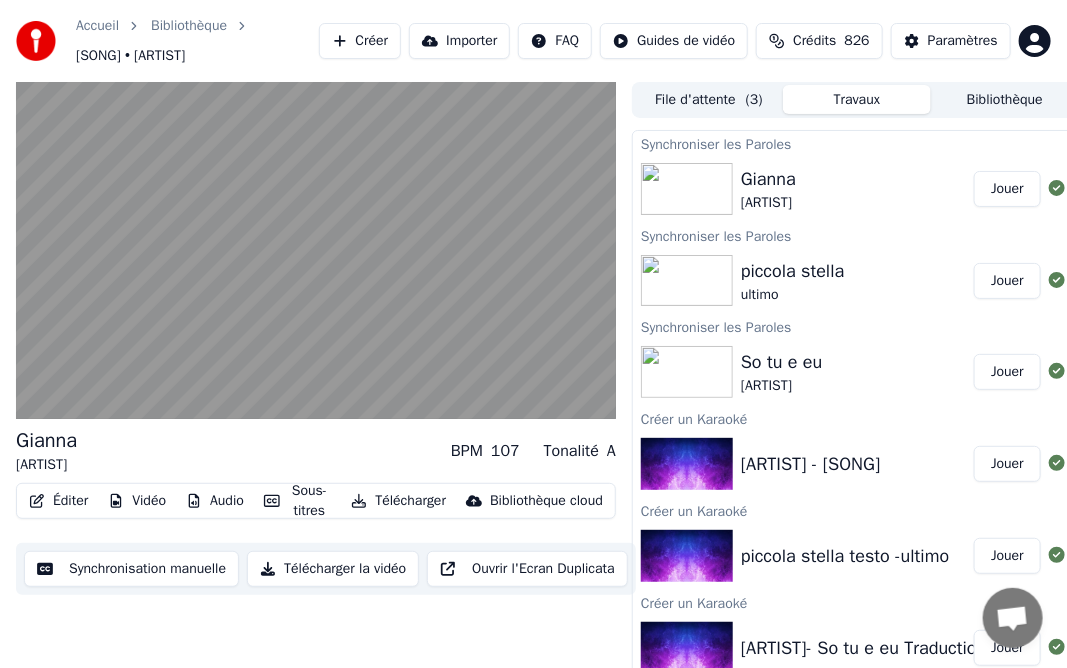 click at bounding box center (687, 372) 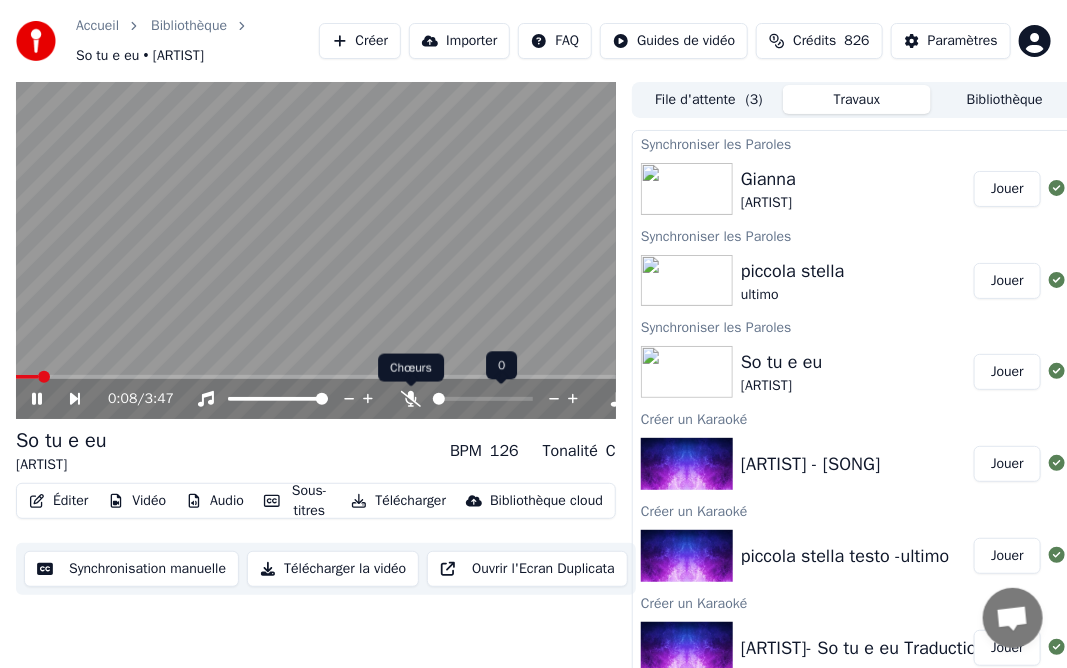 click 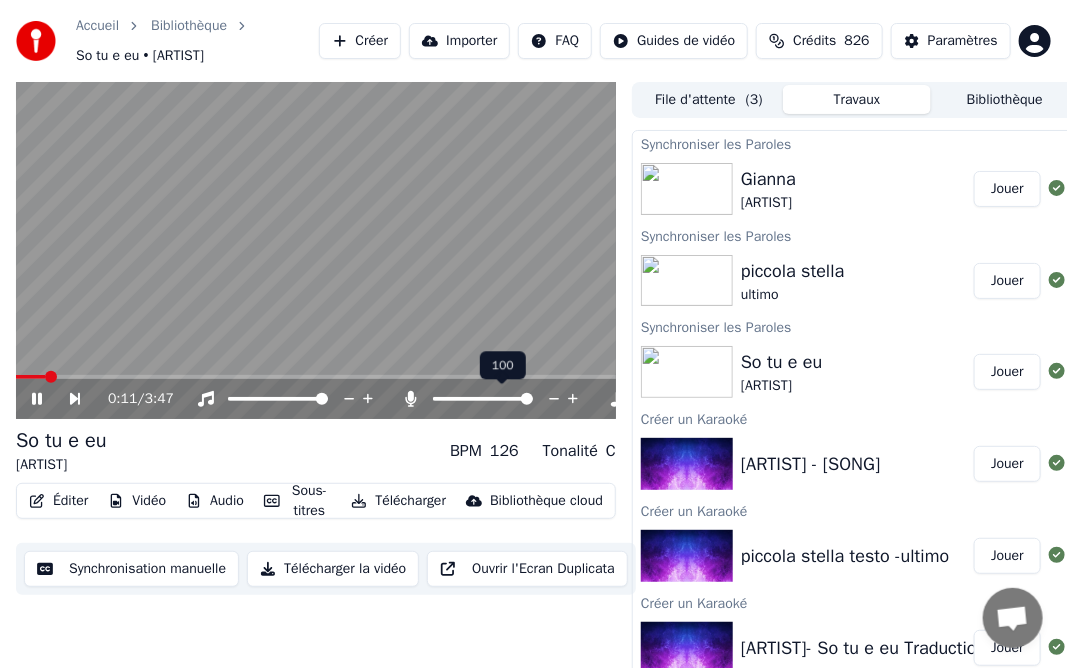 click 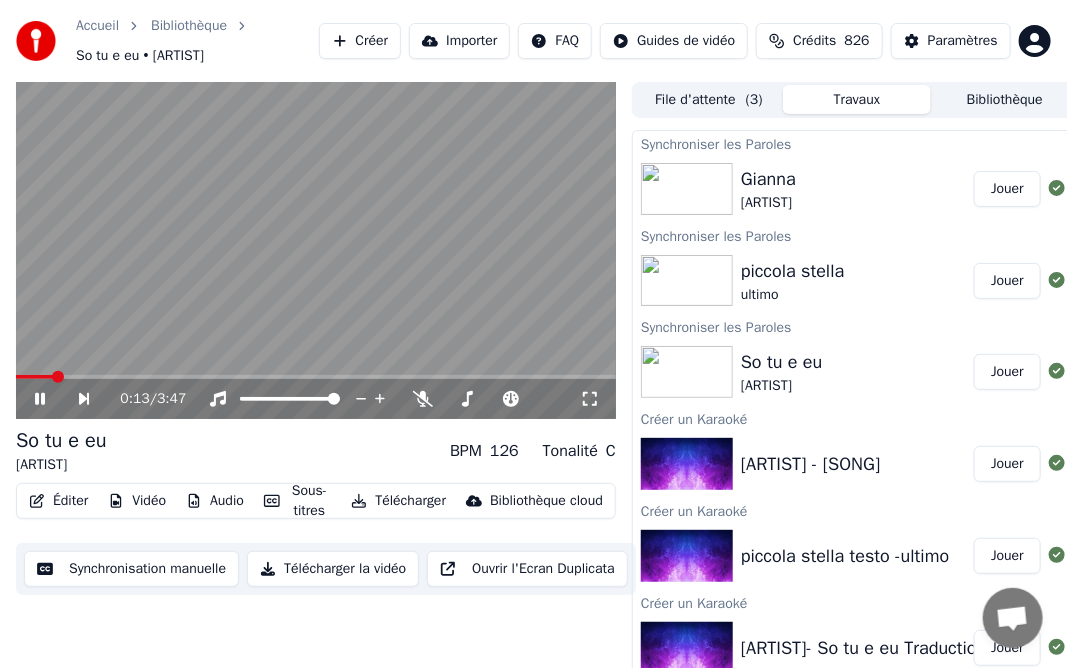 click on "Télécharger" at bounding box center [398, 501] 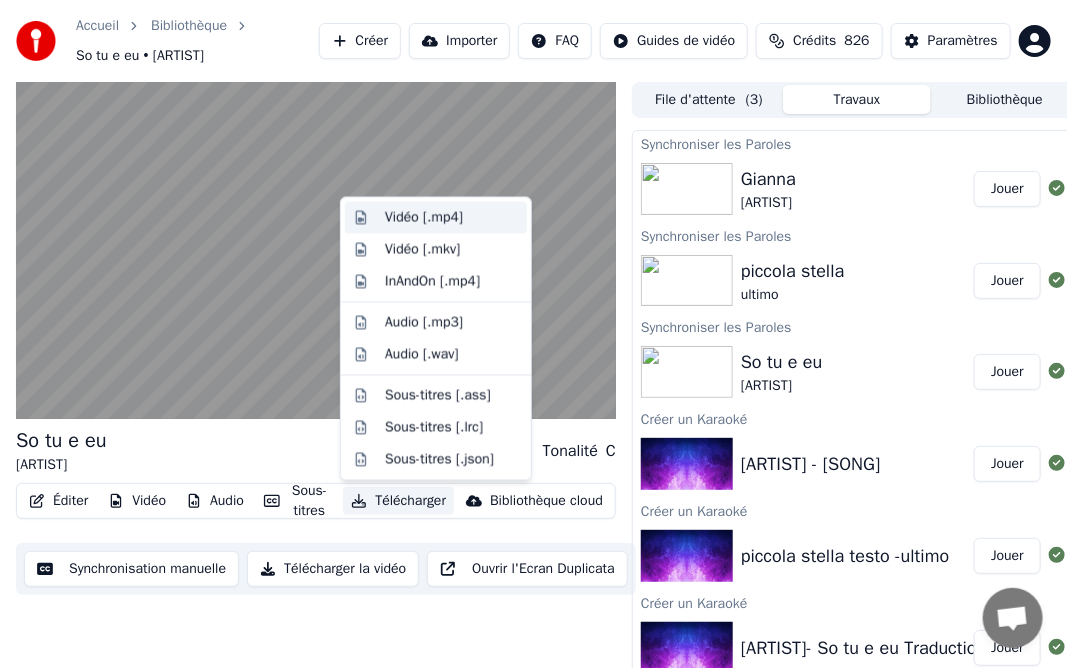 click on "Vidéo [.mp4]" at bounding box center [424, 218] 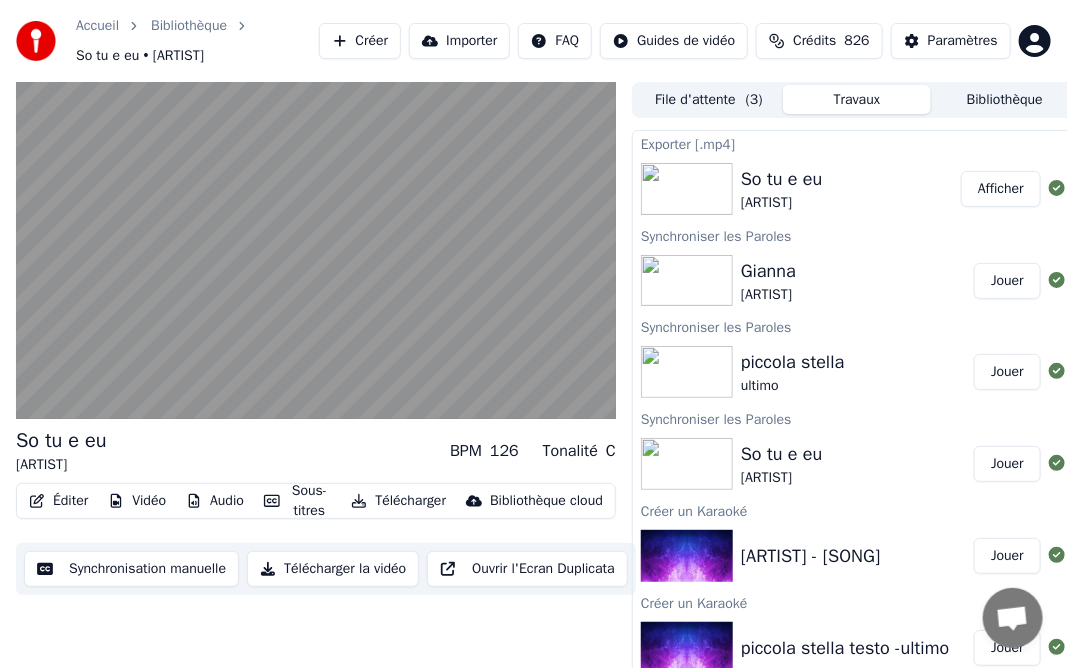 click on "Jouer" at bounding box center [1007, 372] 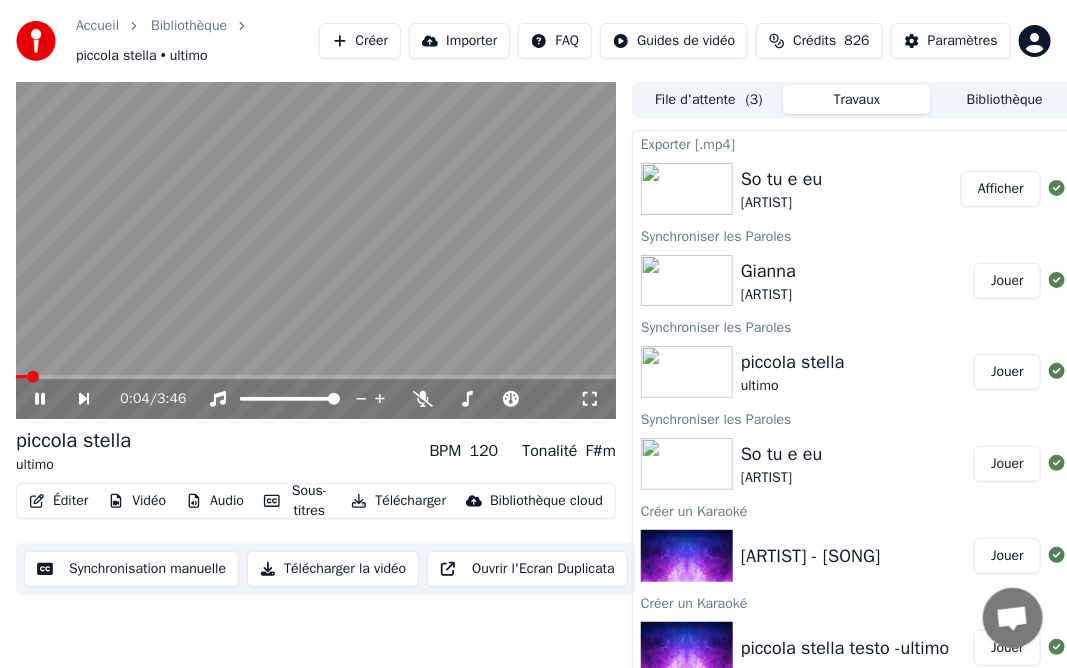 click on "Télécharger" at bounding box center [398, 501] 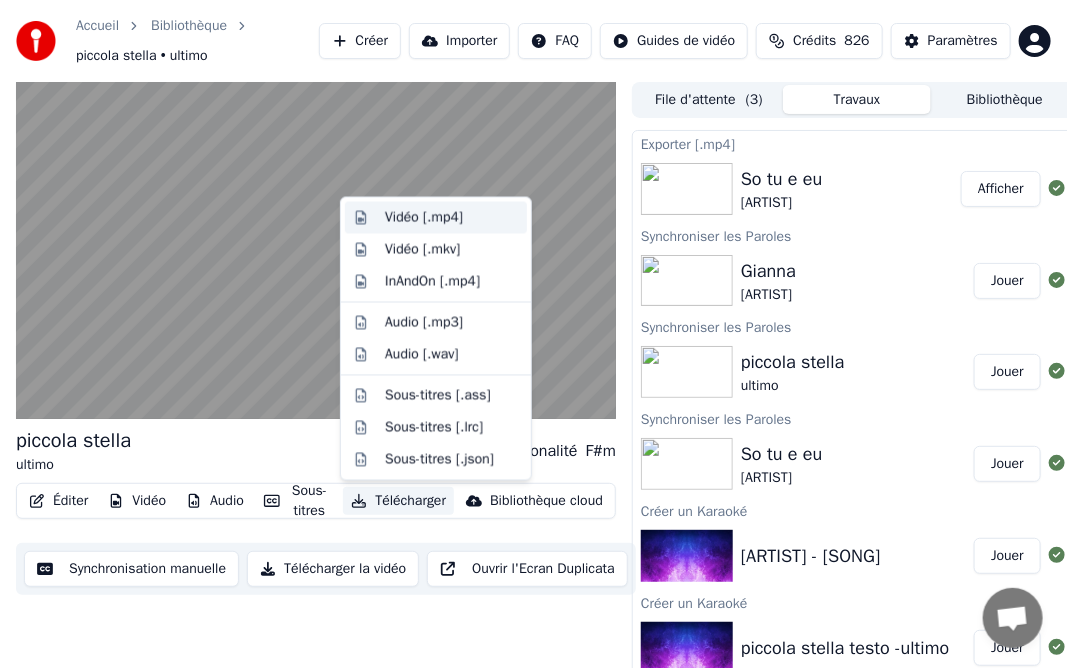 click on "Vidéo [.mp4]" at bounding box center [424, 218] 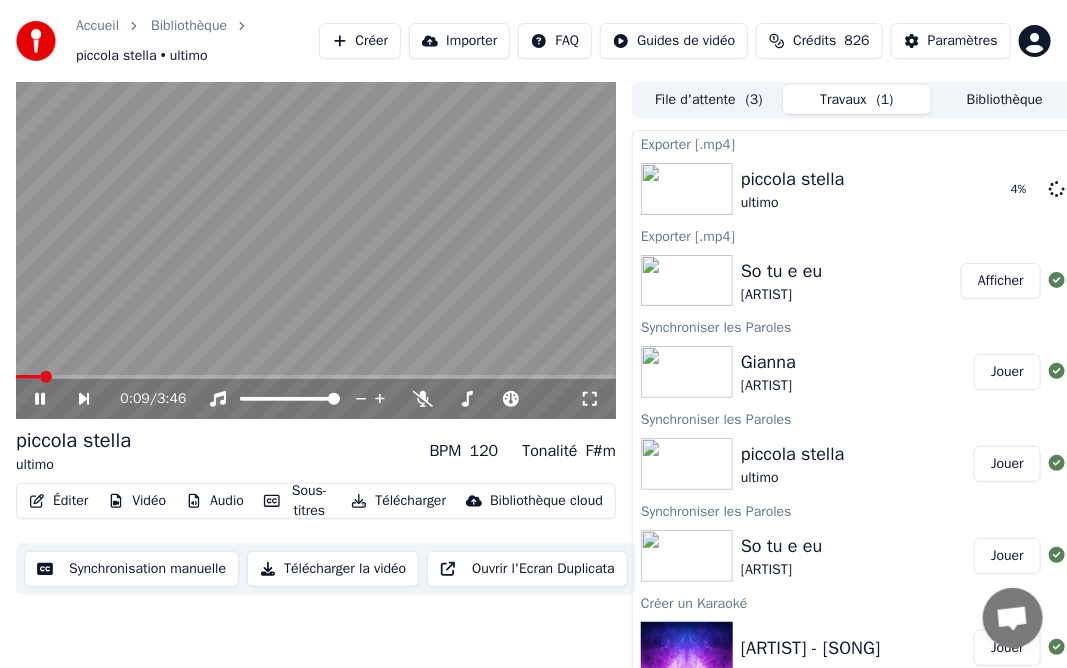 click on "Jouer" at bounding box center [1007, 372] 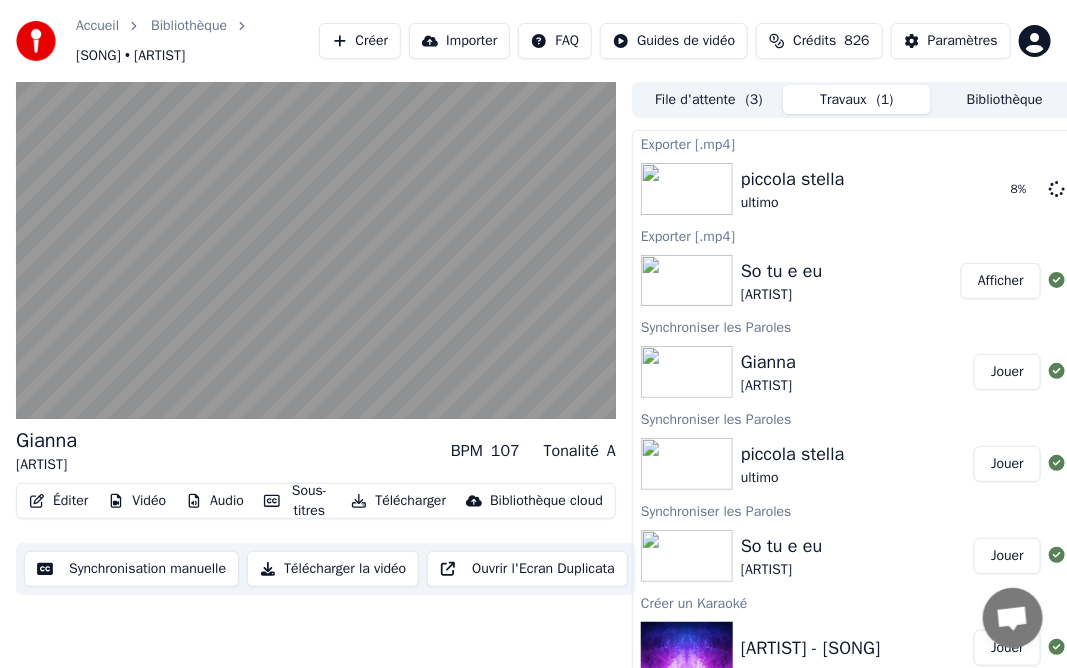 click on "Télécharger" at bounding box center [398, 501] 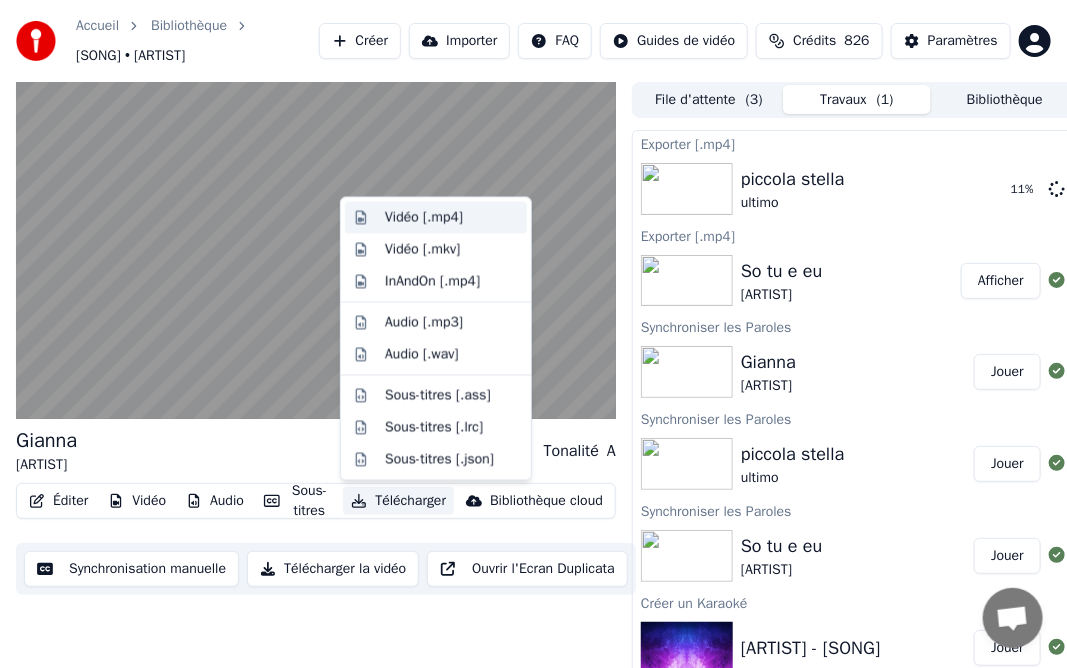 click on "Vidéo [.mp4]" at bounding box center [424, 218] 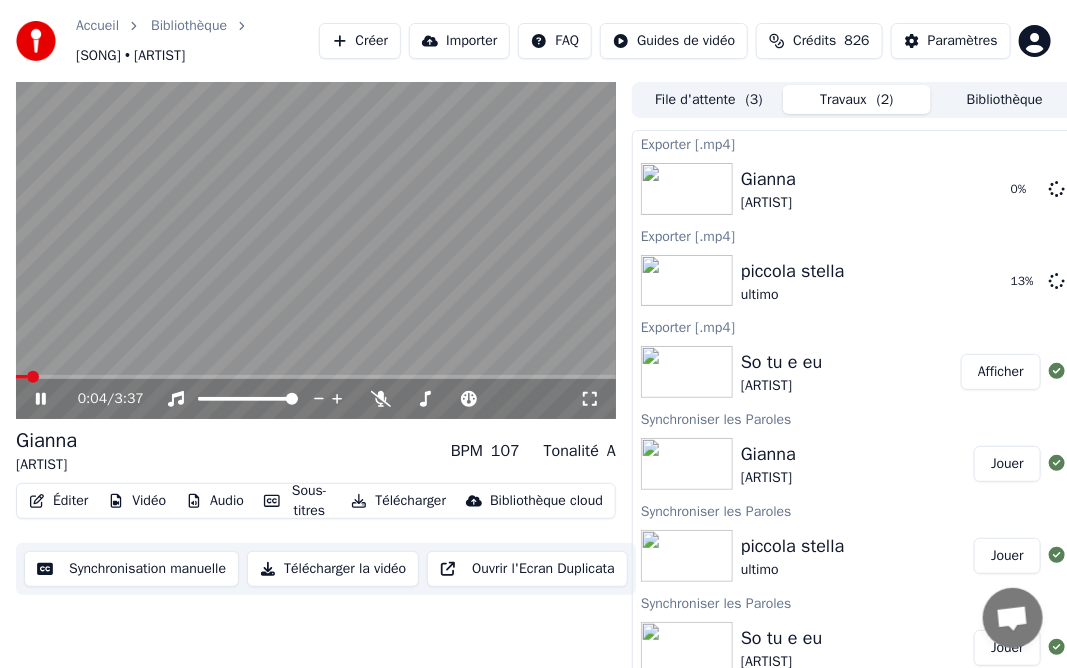 click at bounding box center [316, 251] 